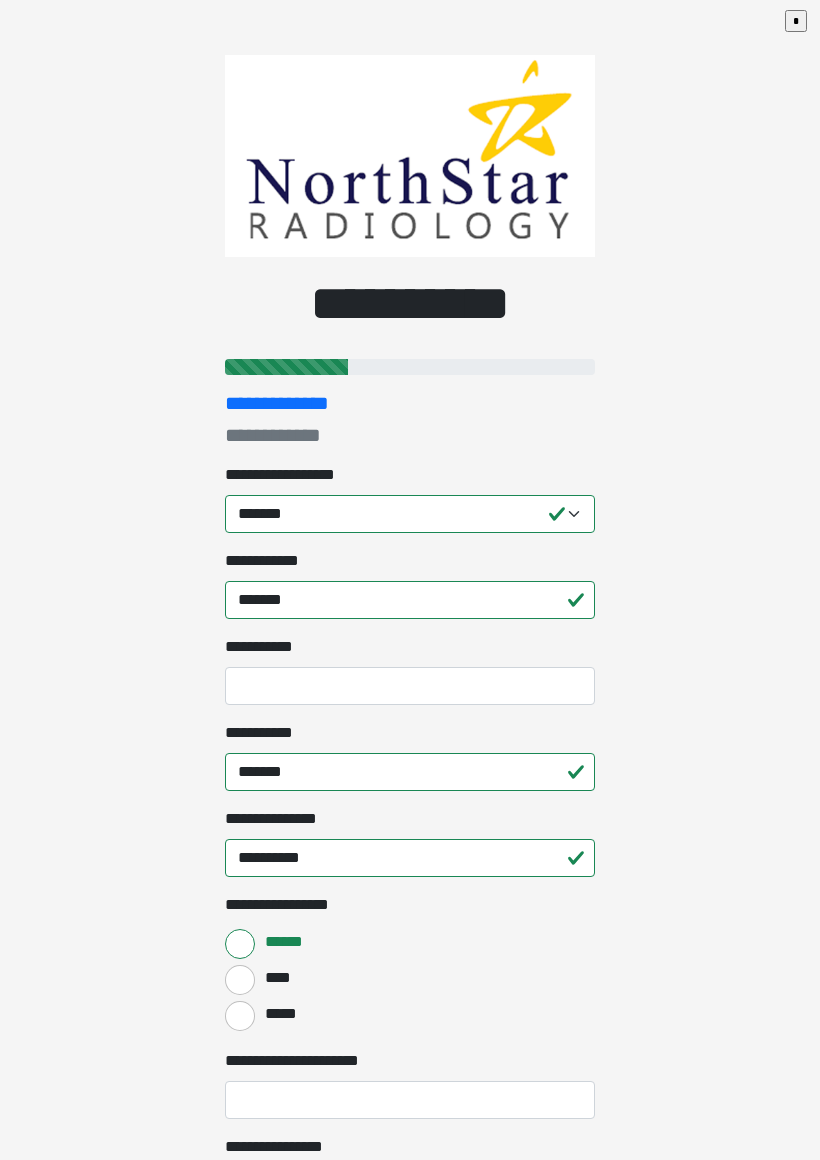 select on "*******" 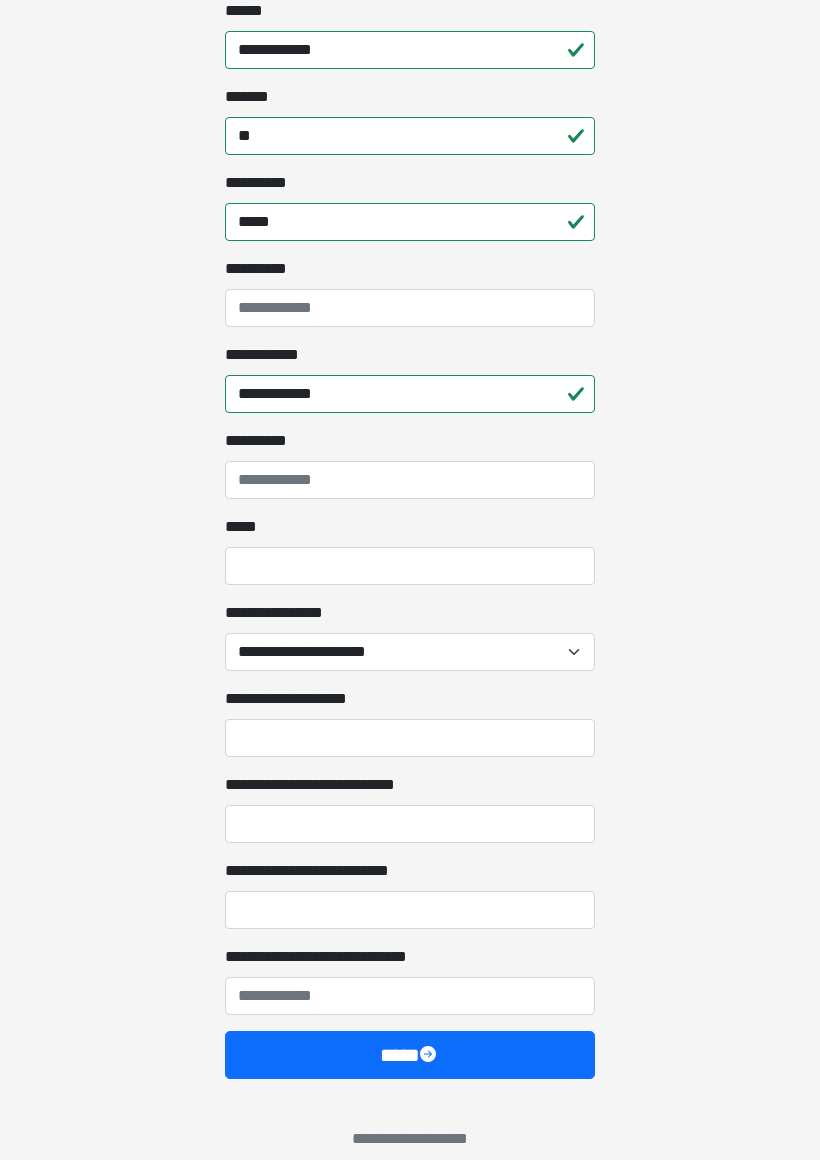 scroll, scrollTop: 1329, scrollLeft: 0, axis: vertical 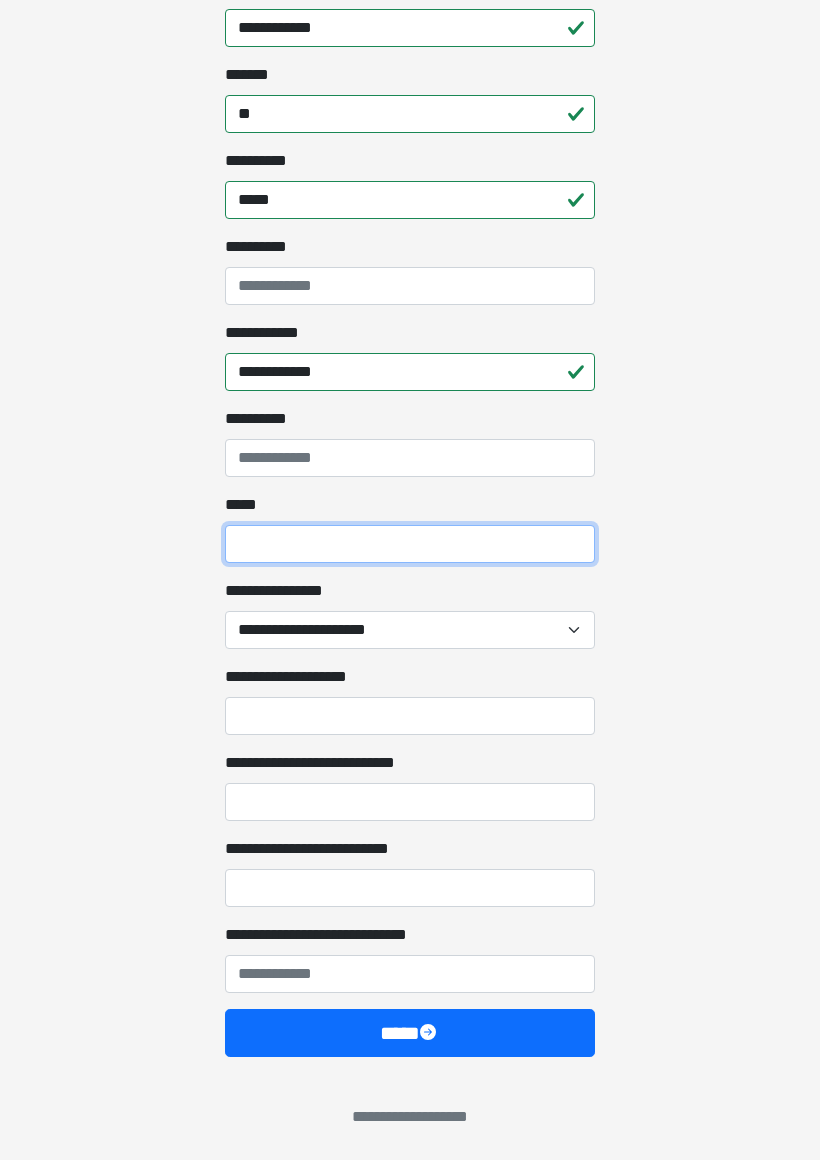 click on "*****" at bounding box center (410, 544) 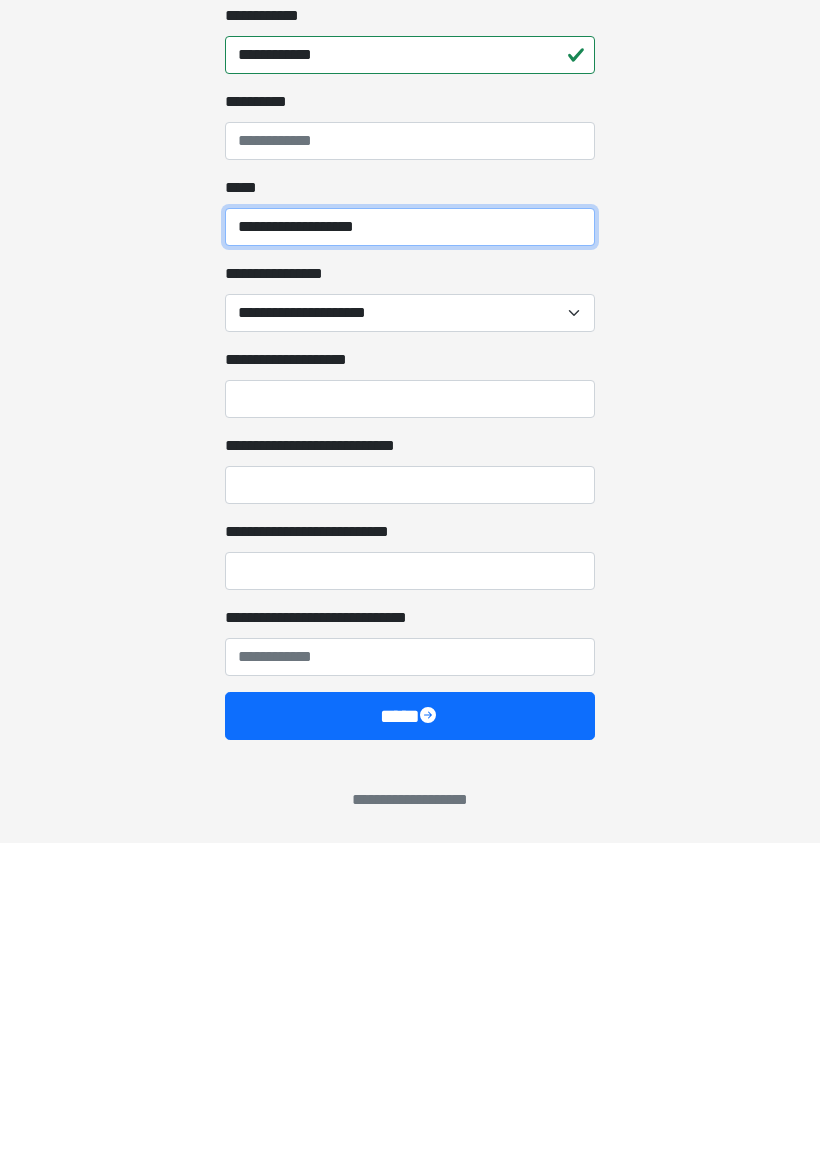 type on "**********" 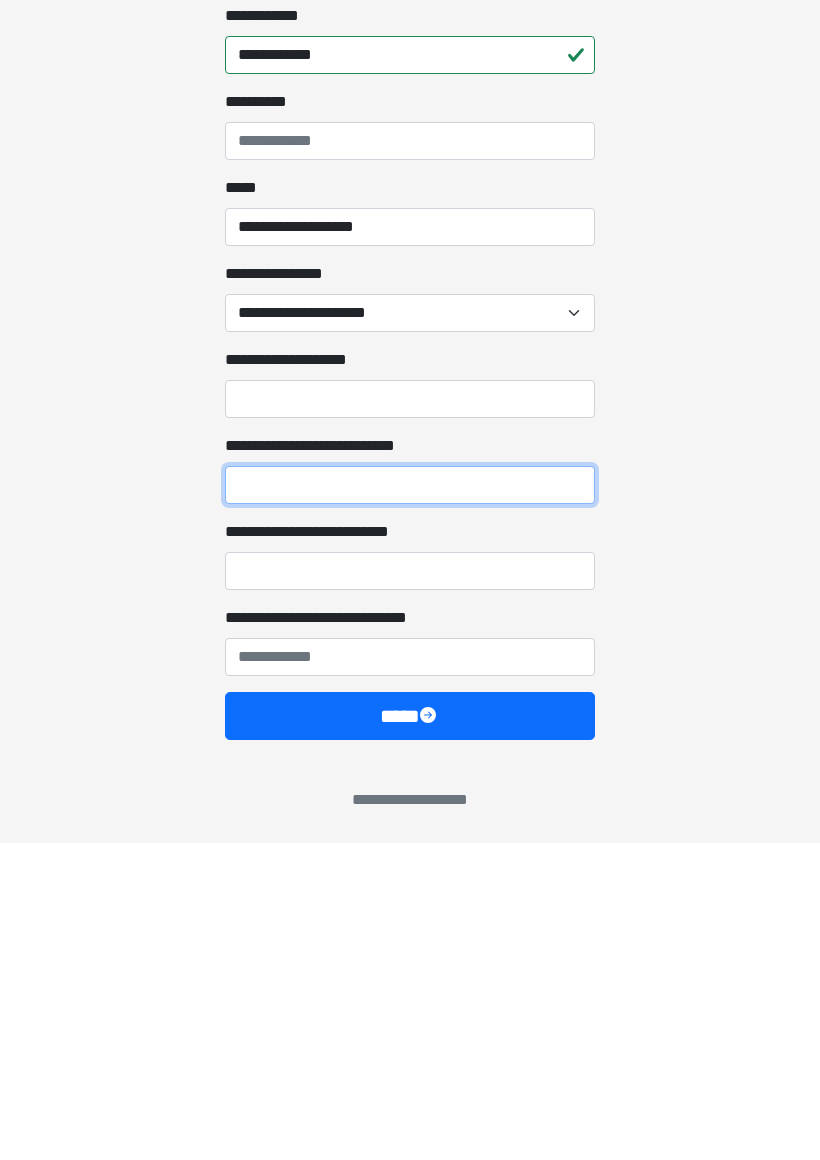 click on "**********" at bounding box center [410, 802] 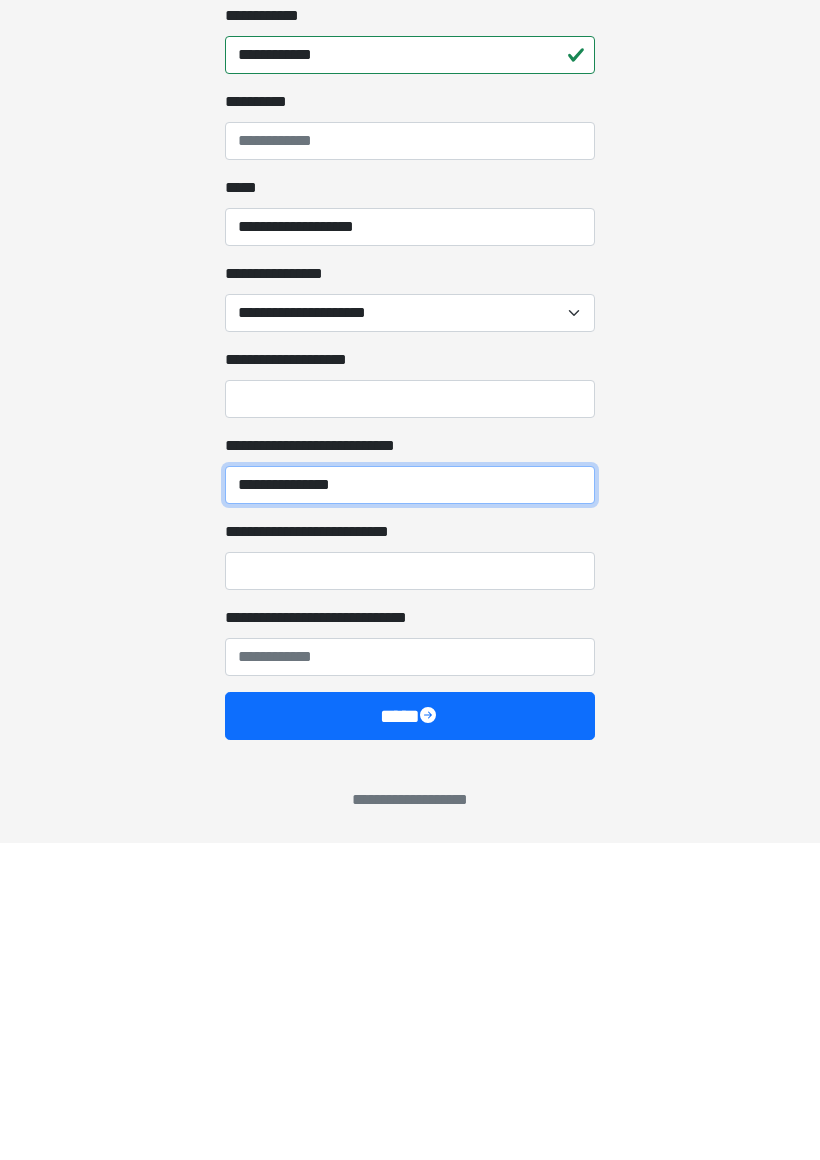 type on "**********" 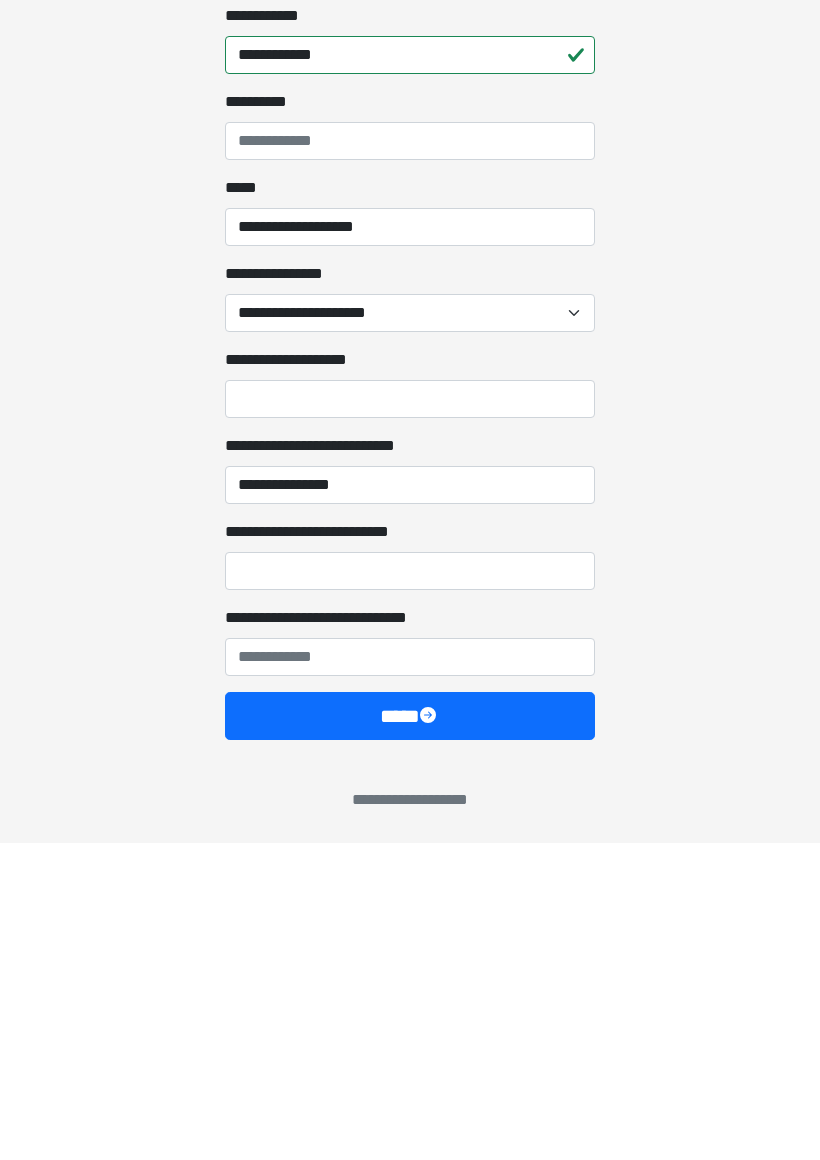 click on "**********" at bounding box center (410, 888) 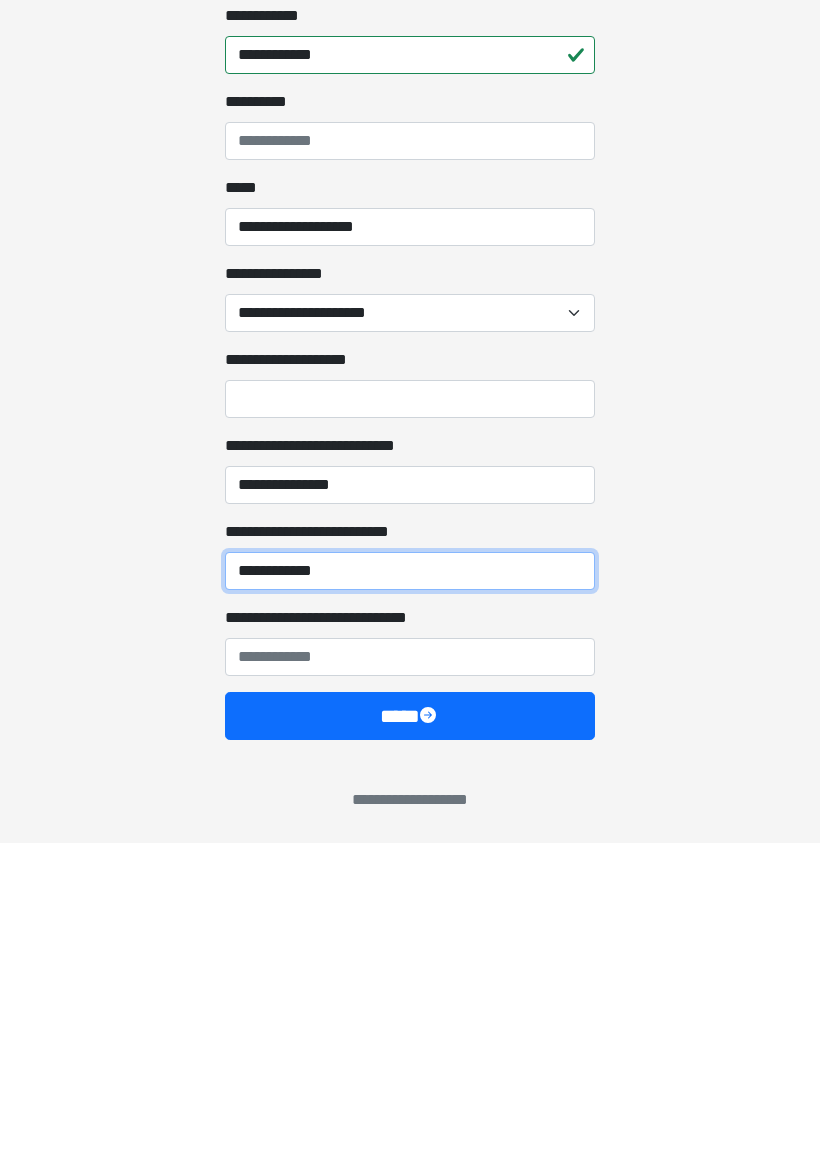 type on "**********" 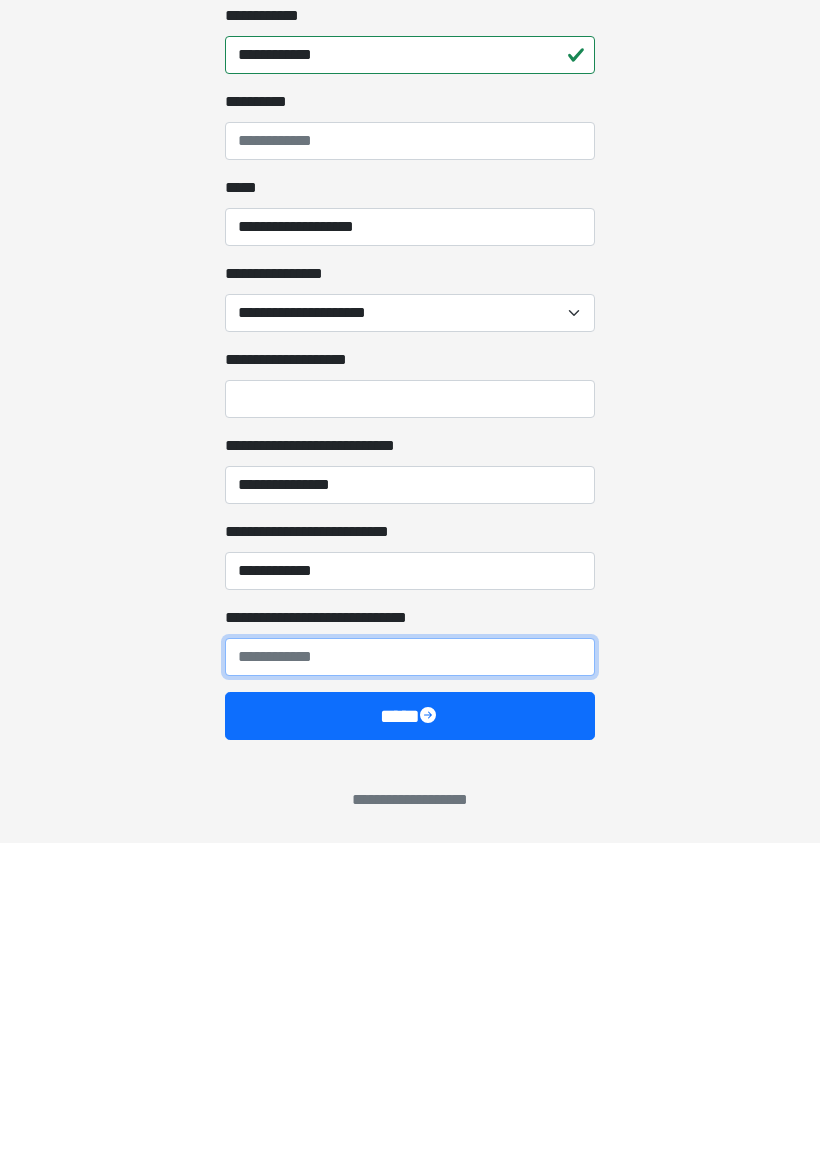 click on "**********" at bounding box center [410, 974] 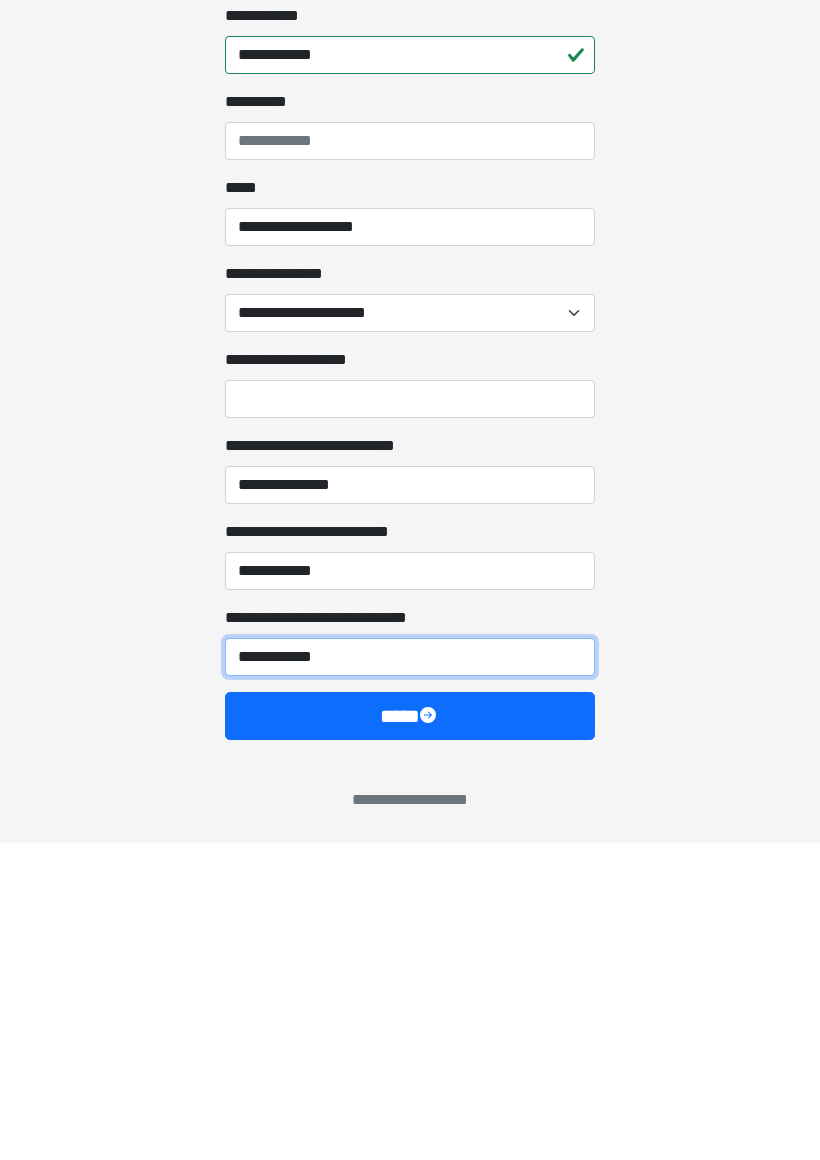 type on "**********" 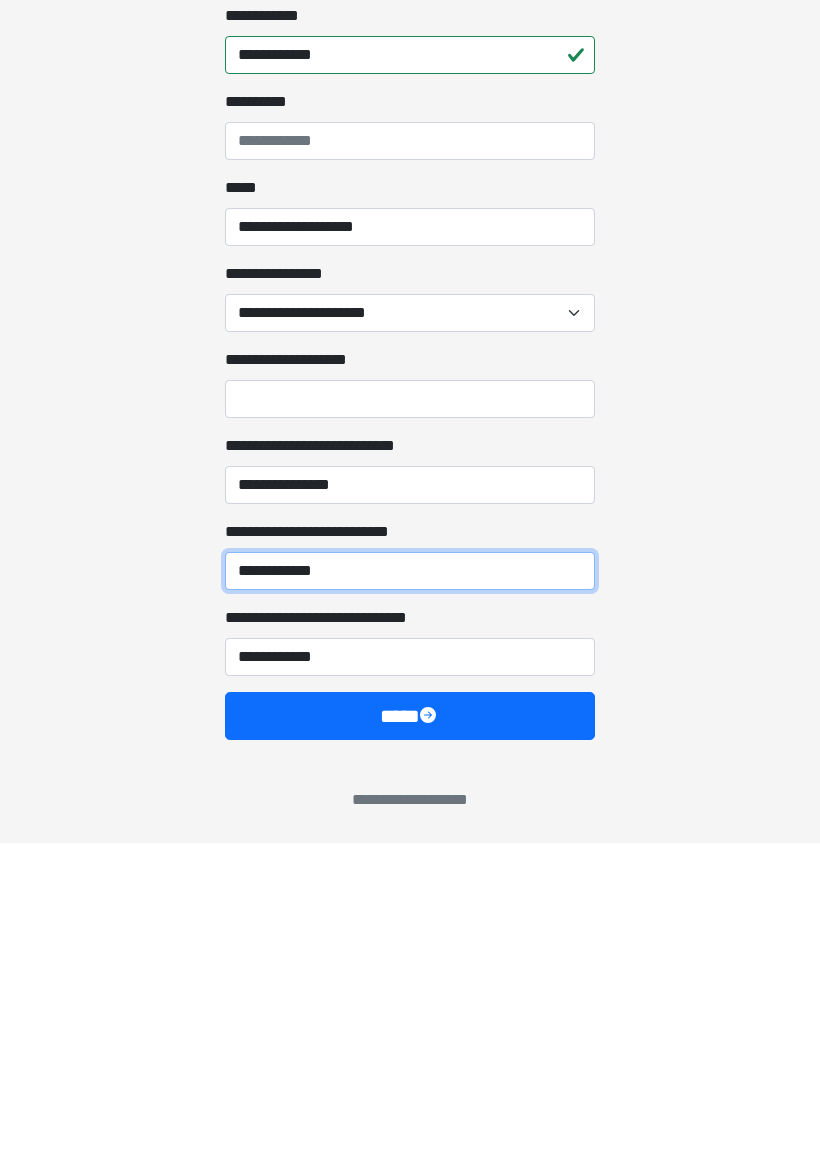 click on "**********" at bounding box center (410, 888) 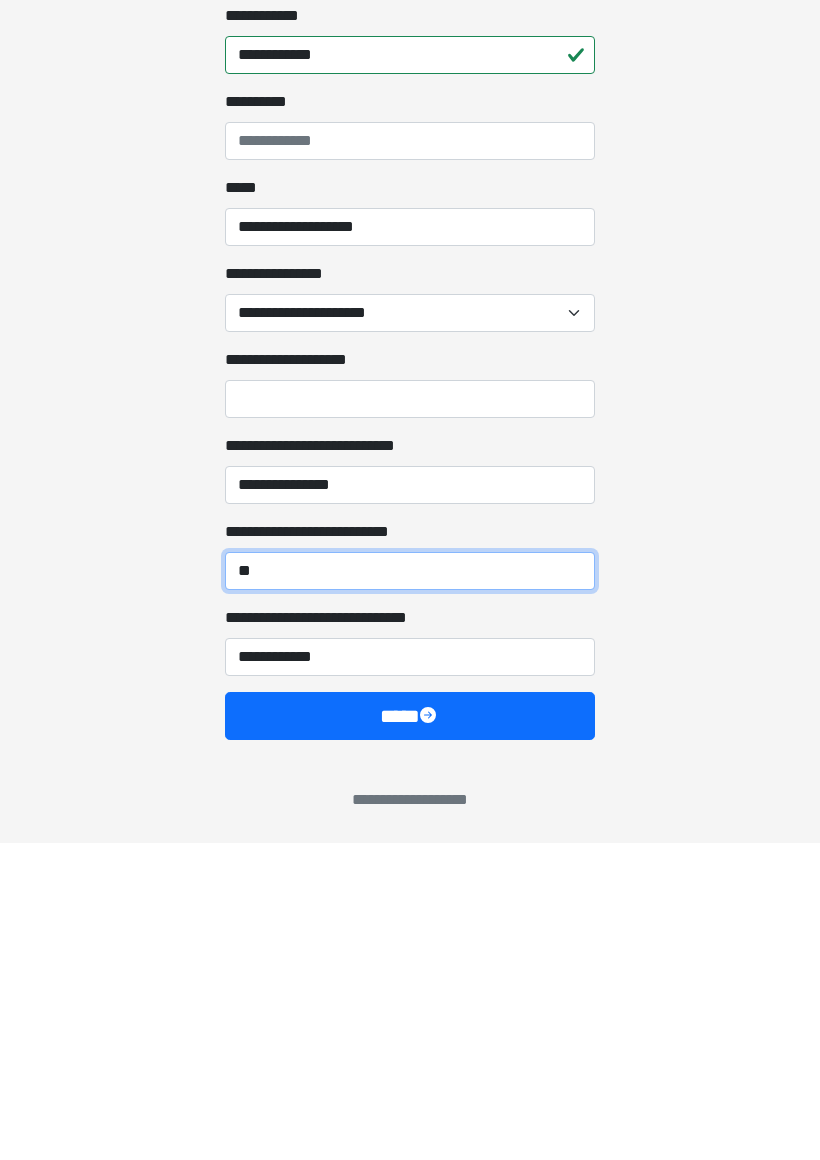type on "*" 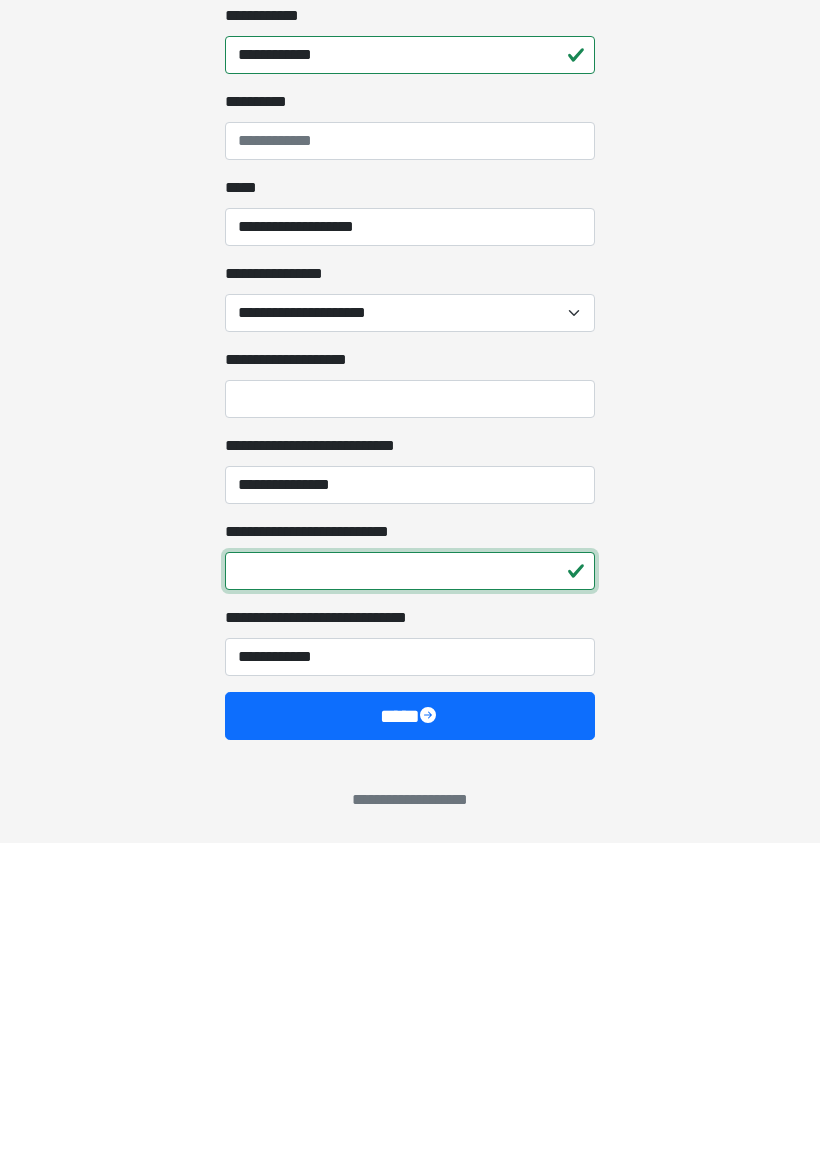 type 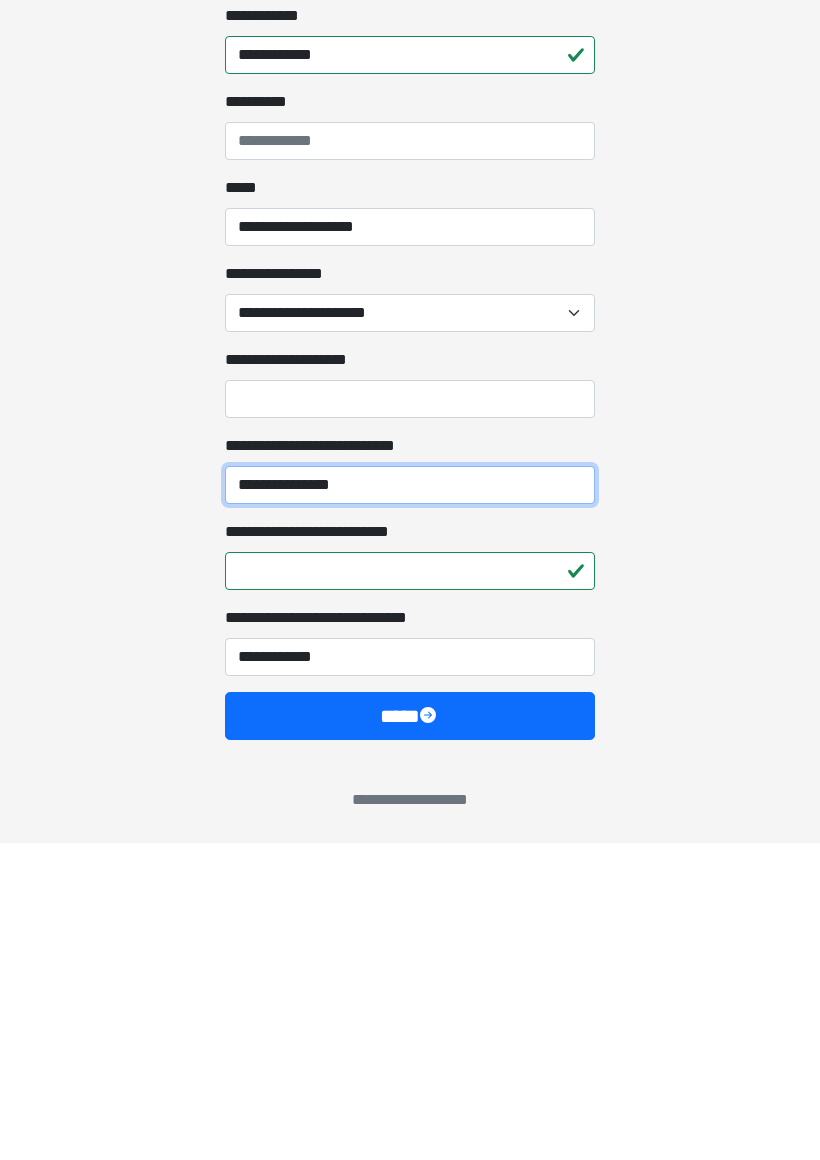 click on "**********" at bounding box center (410, 802) 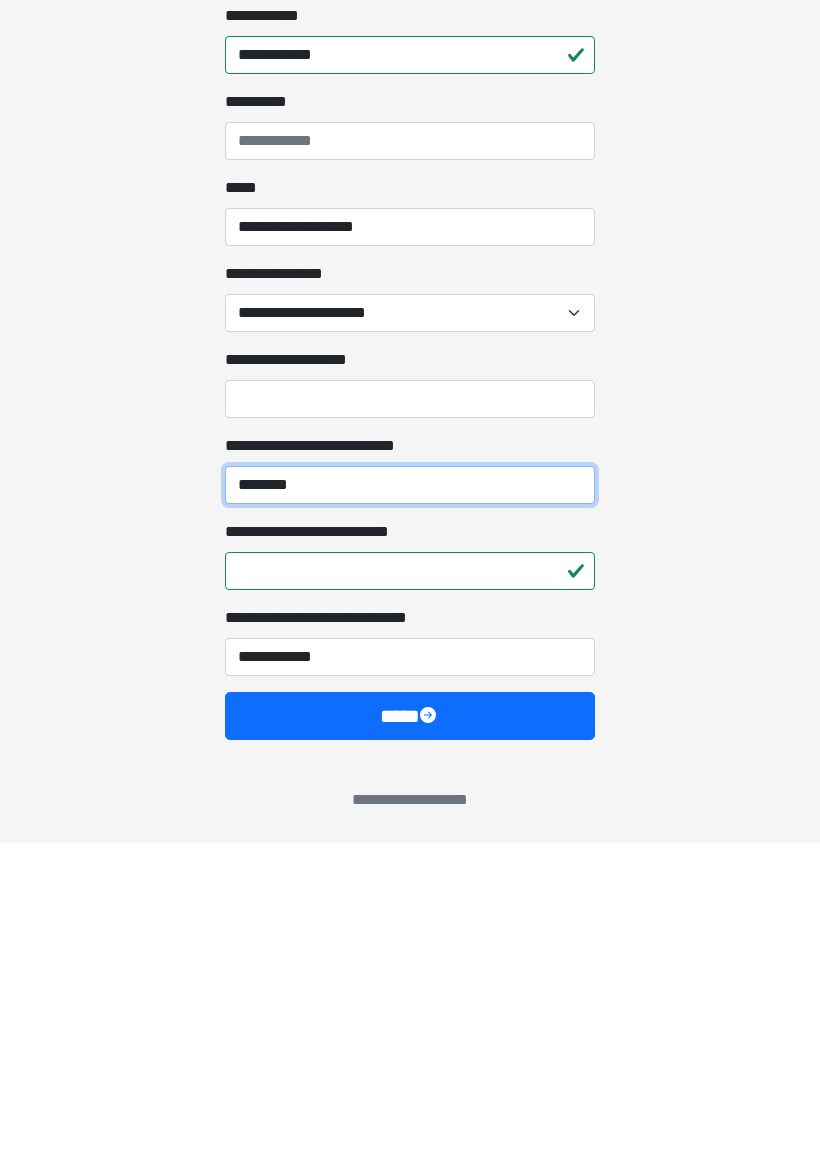 type on "*******" 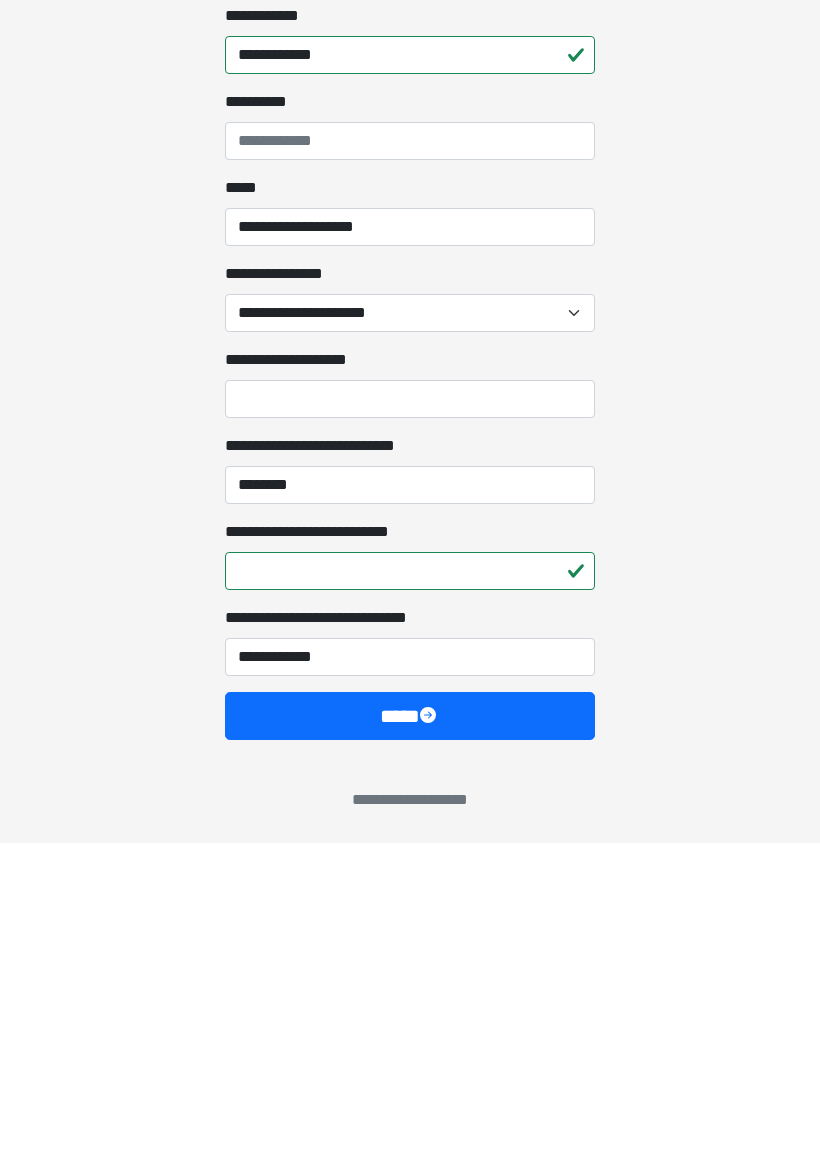 click on "**********" at bounding box center (410, 888) 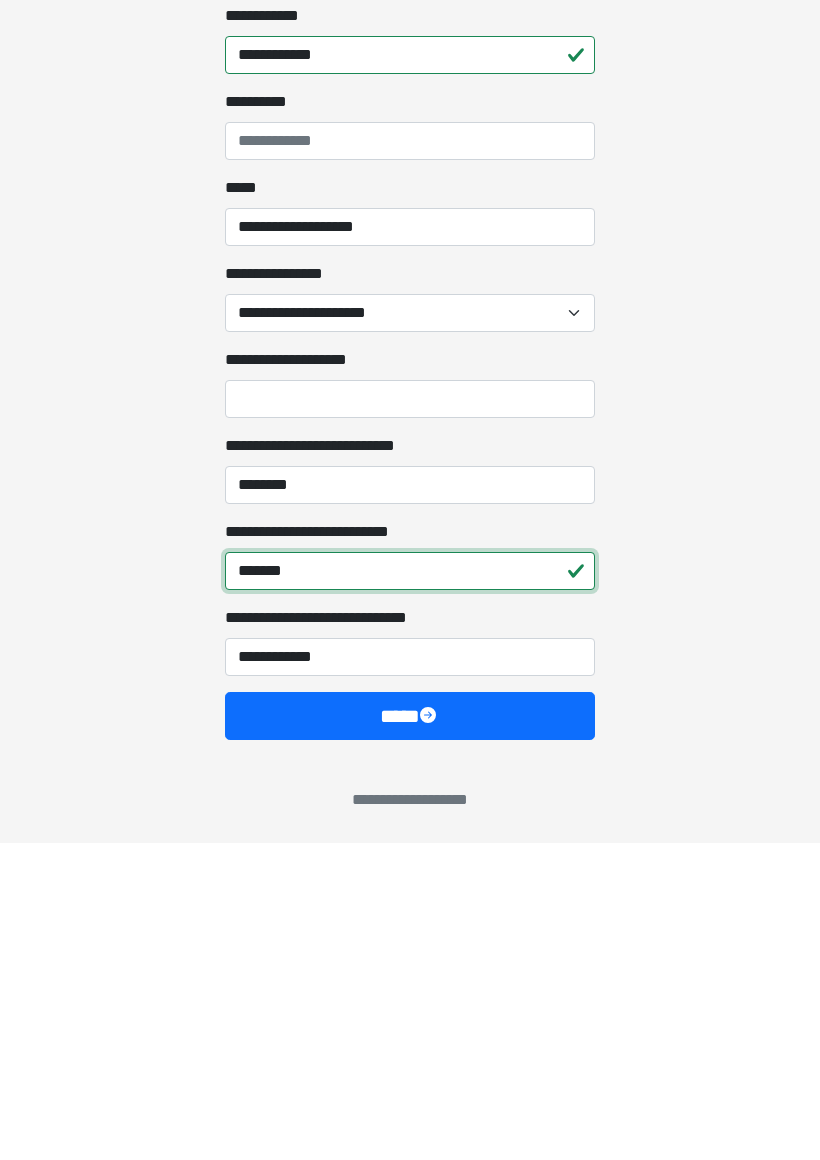 type on "*******" 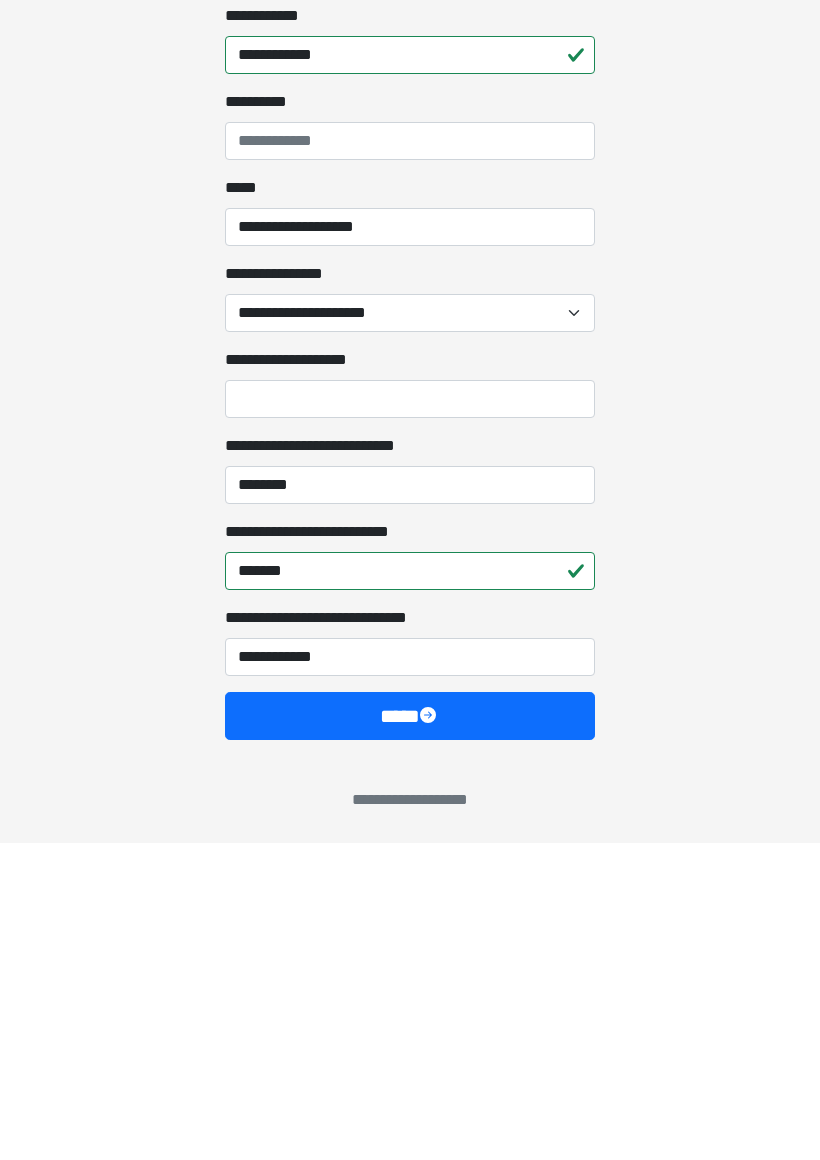 click on "****" at bounding box center [410, 1033] 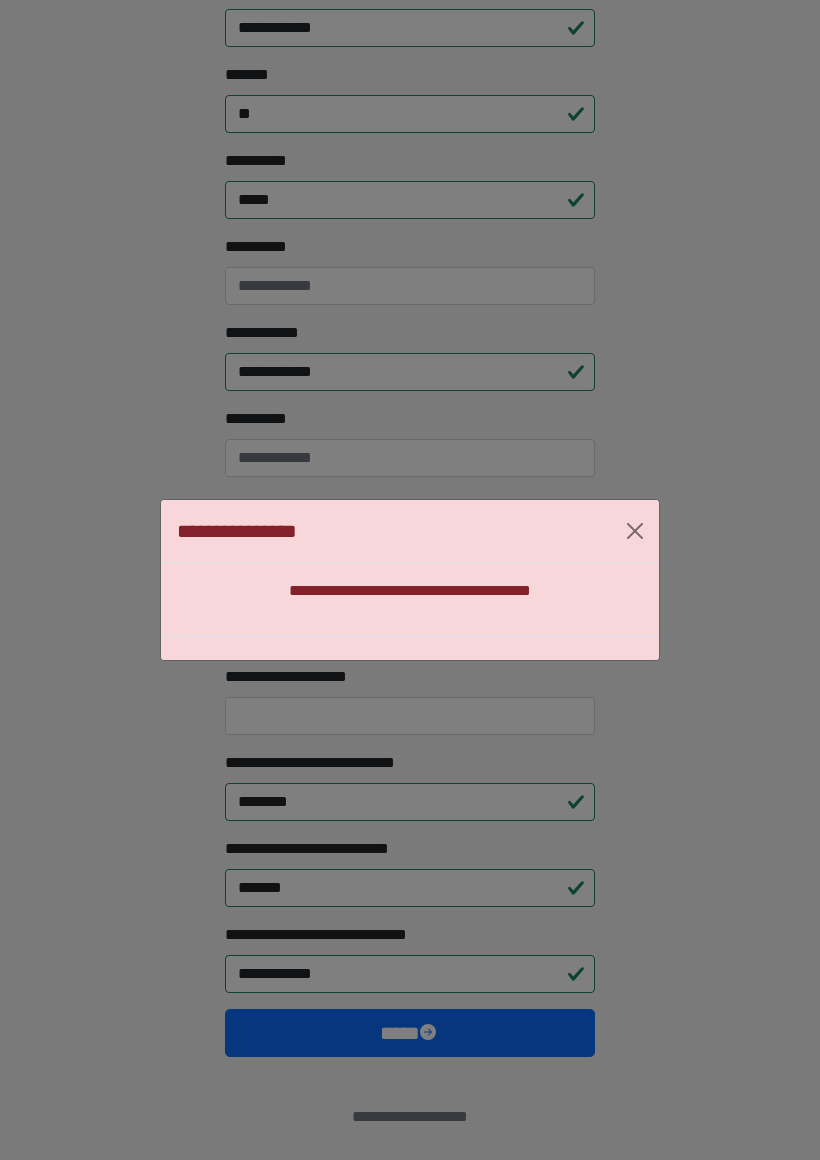 click at bounding box center (635, 531) 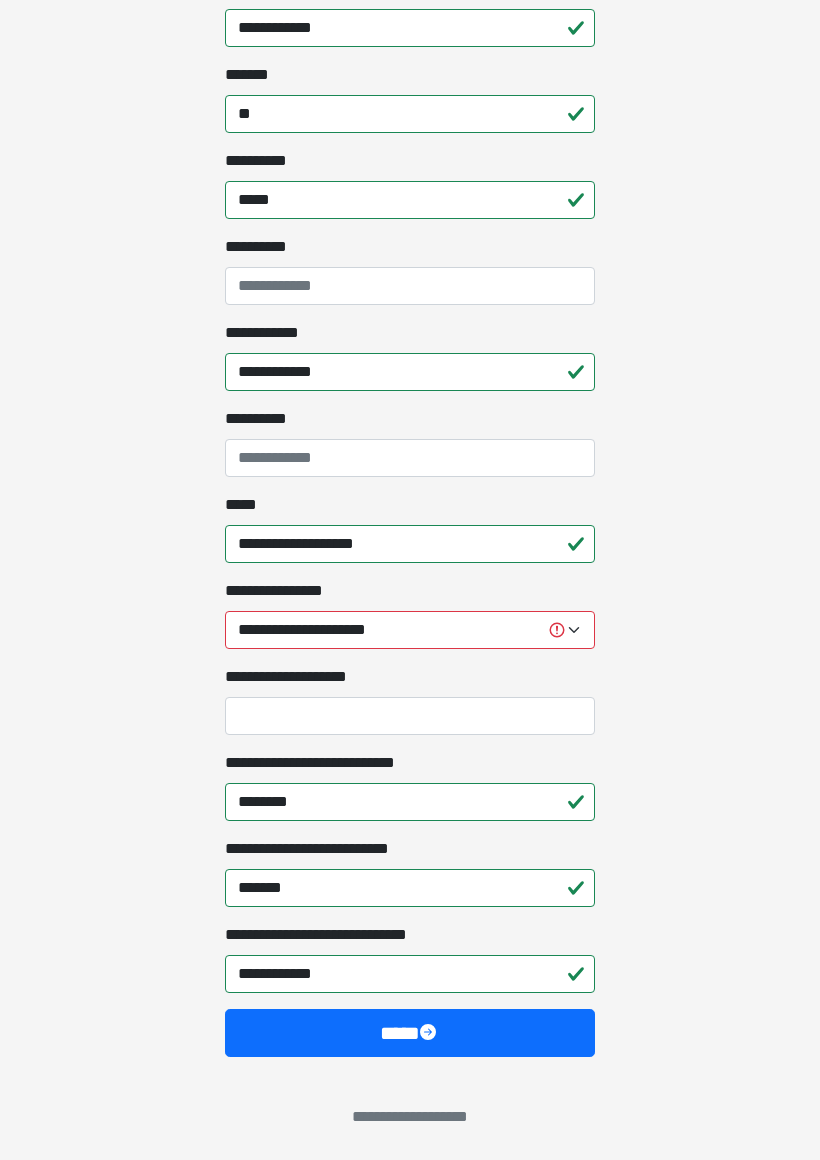 click on "**********" at bounding box center (410, 630) 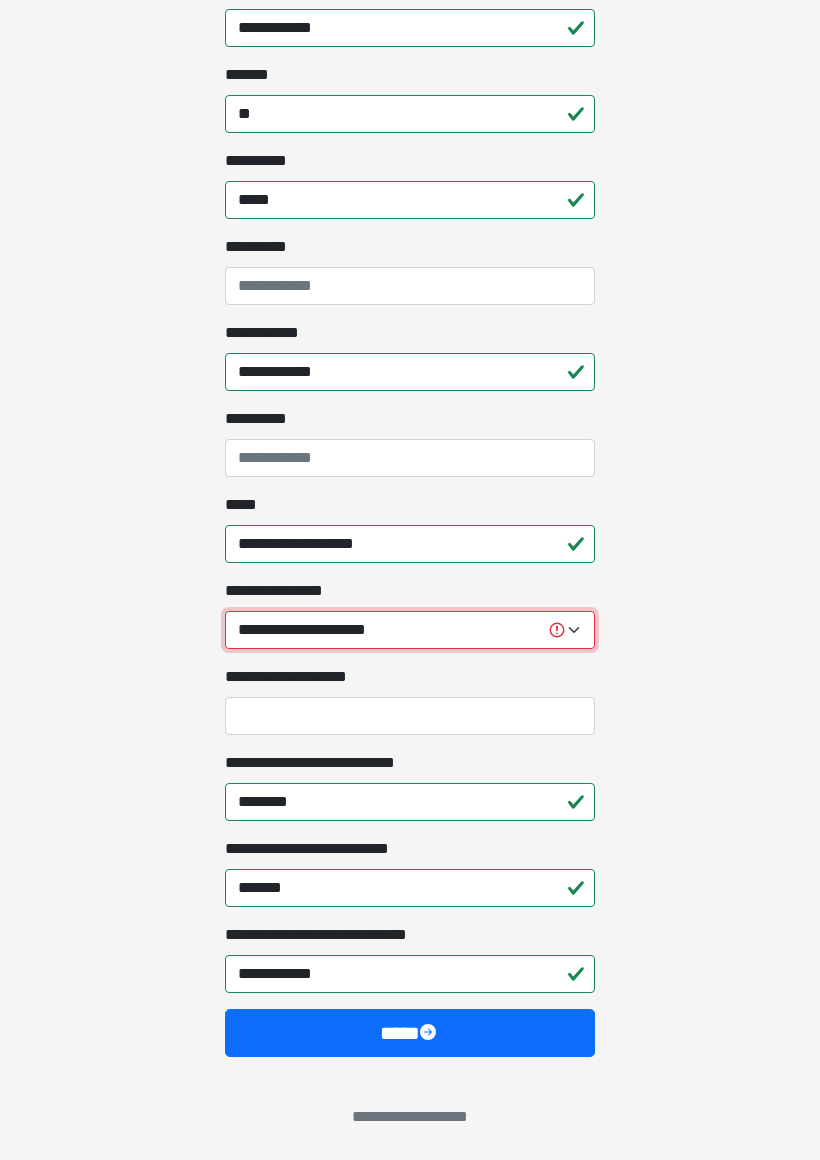 select on "**********" 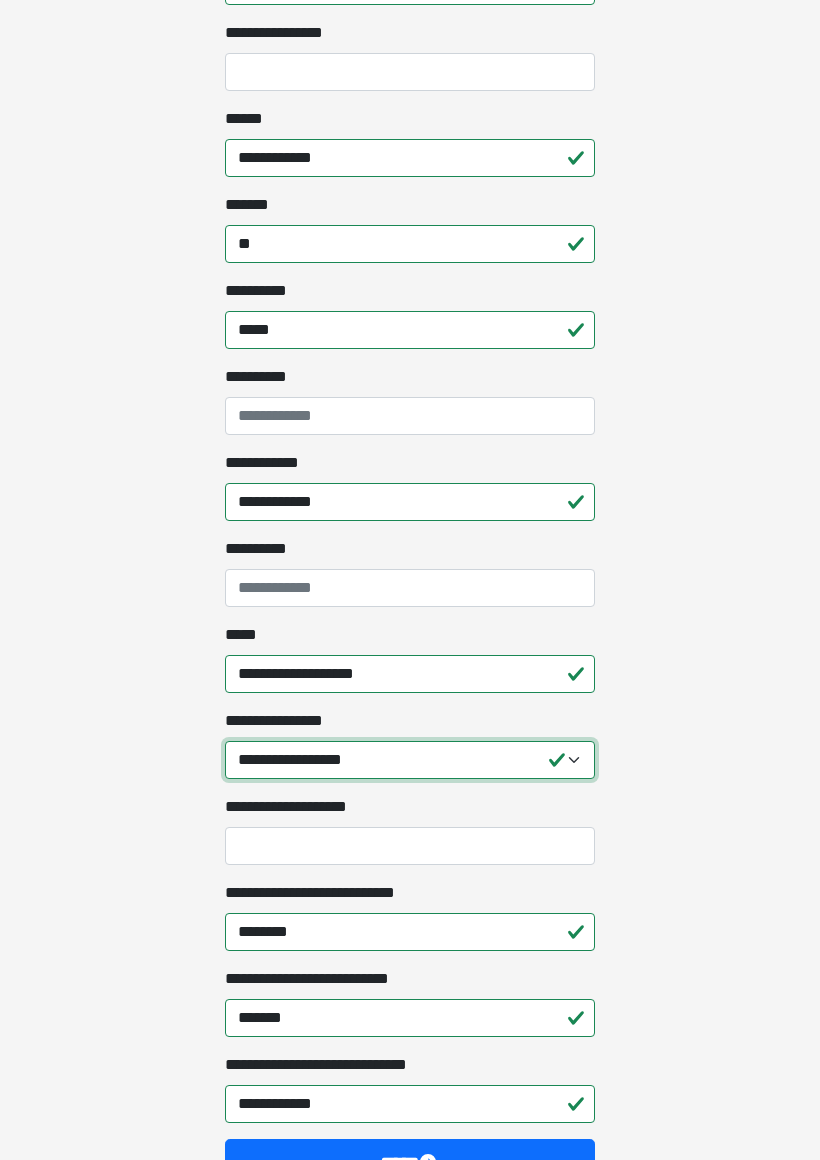 scroll, scrollTop: 1329, scrollLeft: 0, axis: vertical 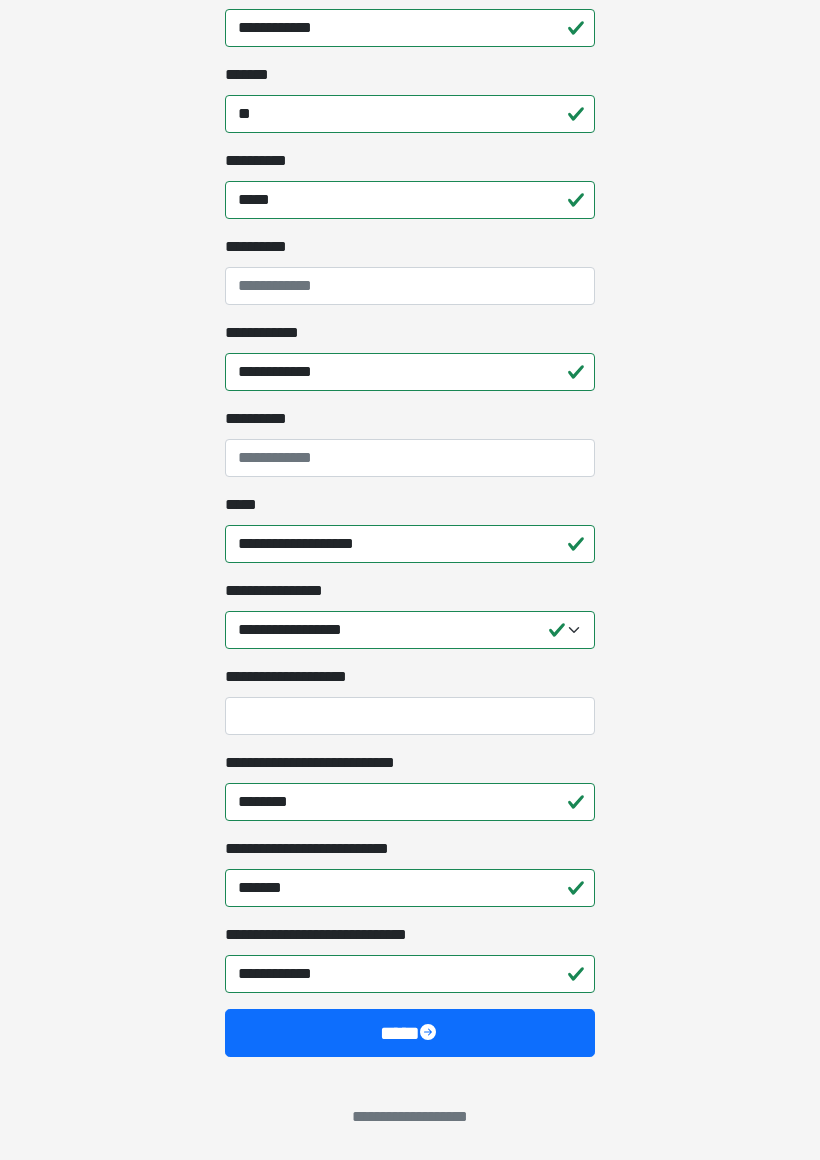 click on "****" at bounding box center [410, 1033] 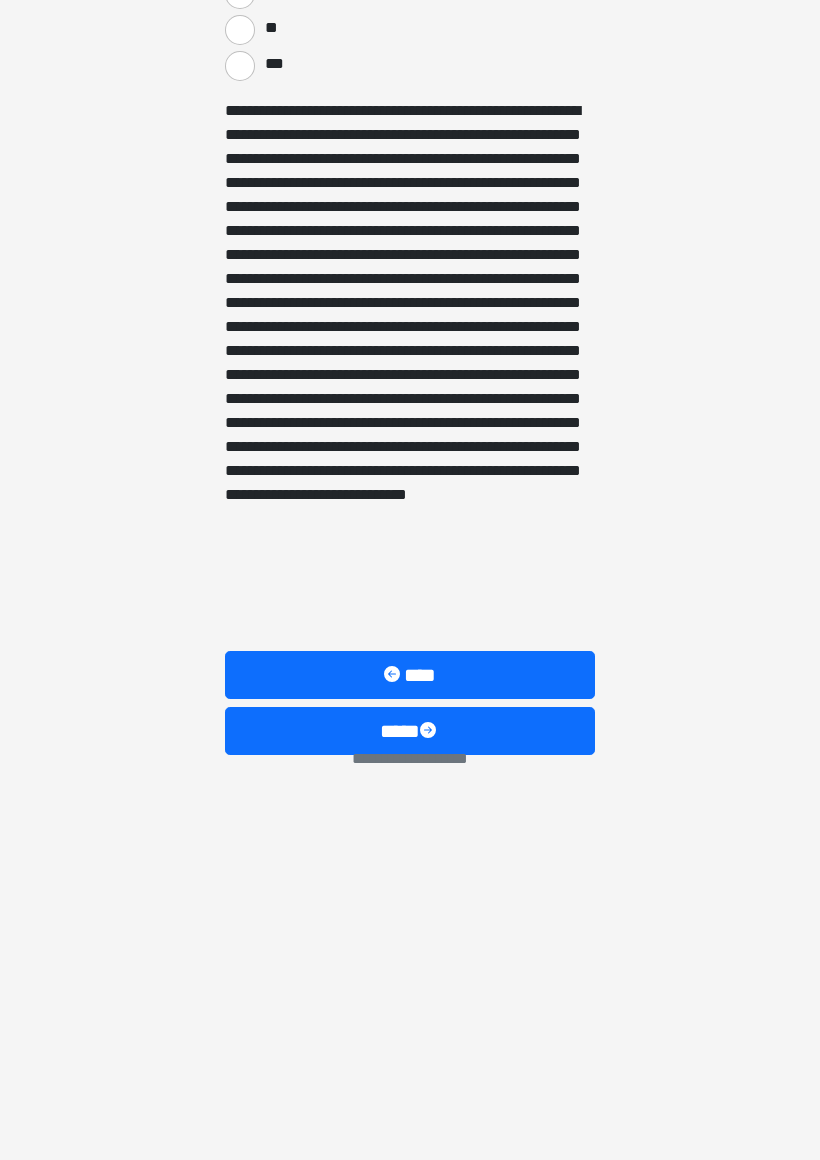 scroll, scrollTop: 1027, scrollLeft: 0, axis: vertical 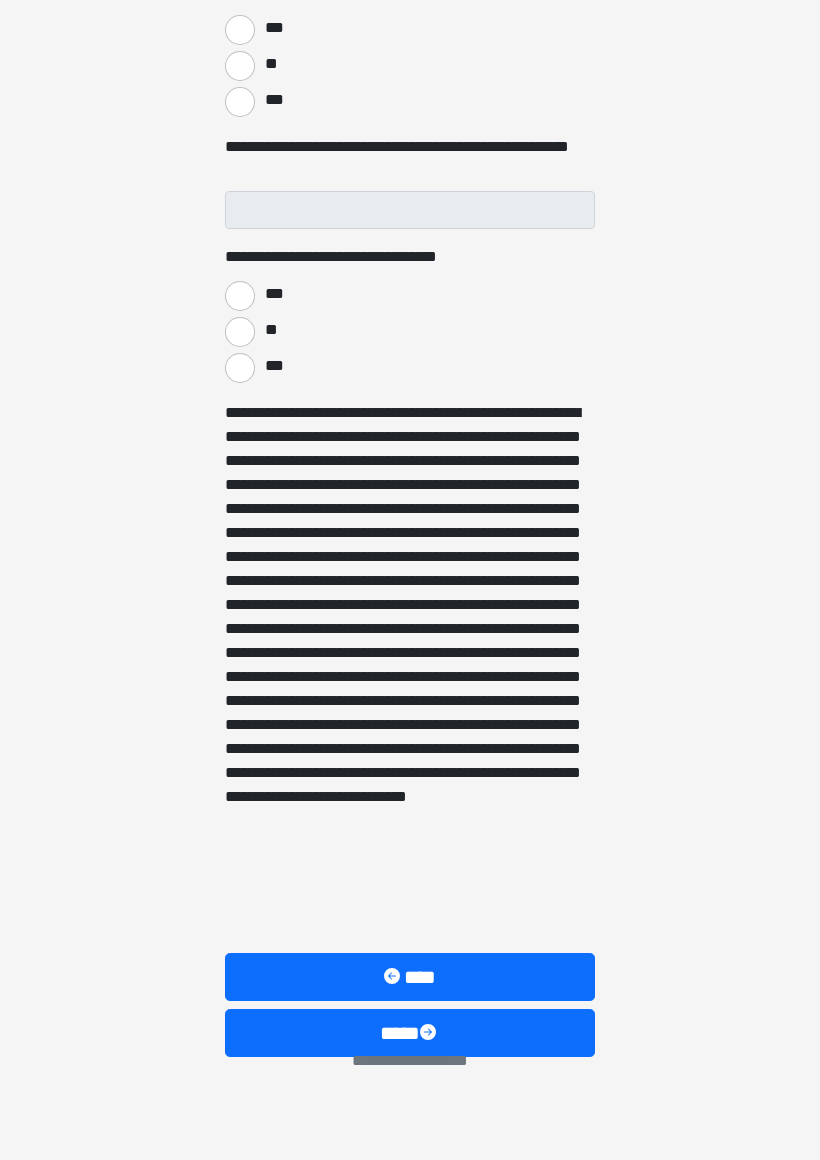 click on "****" at bounding box center [410, 1033] 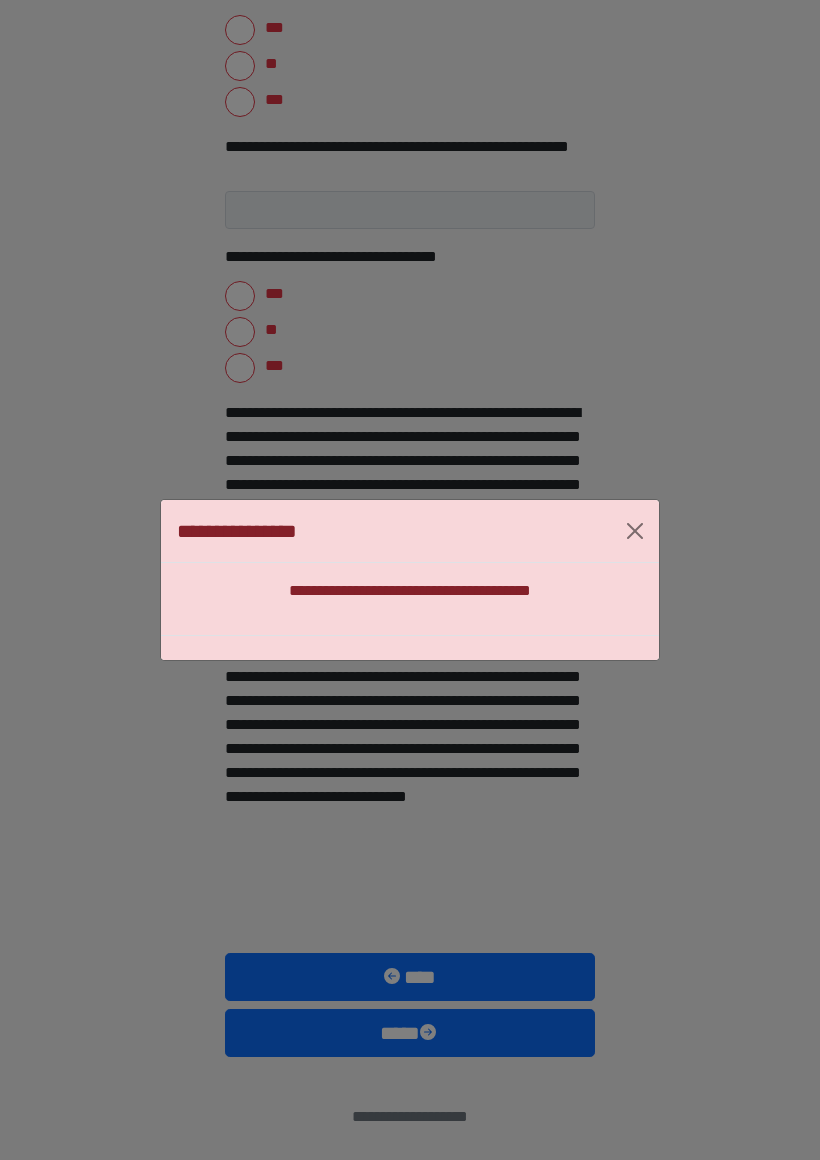 click at bounding box center (635, 531) 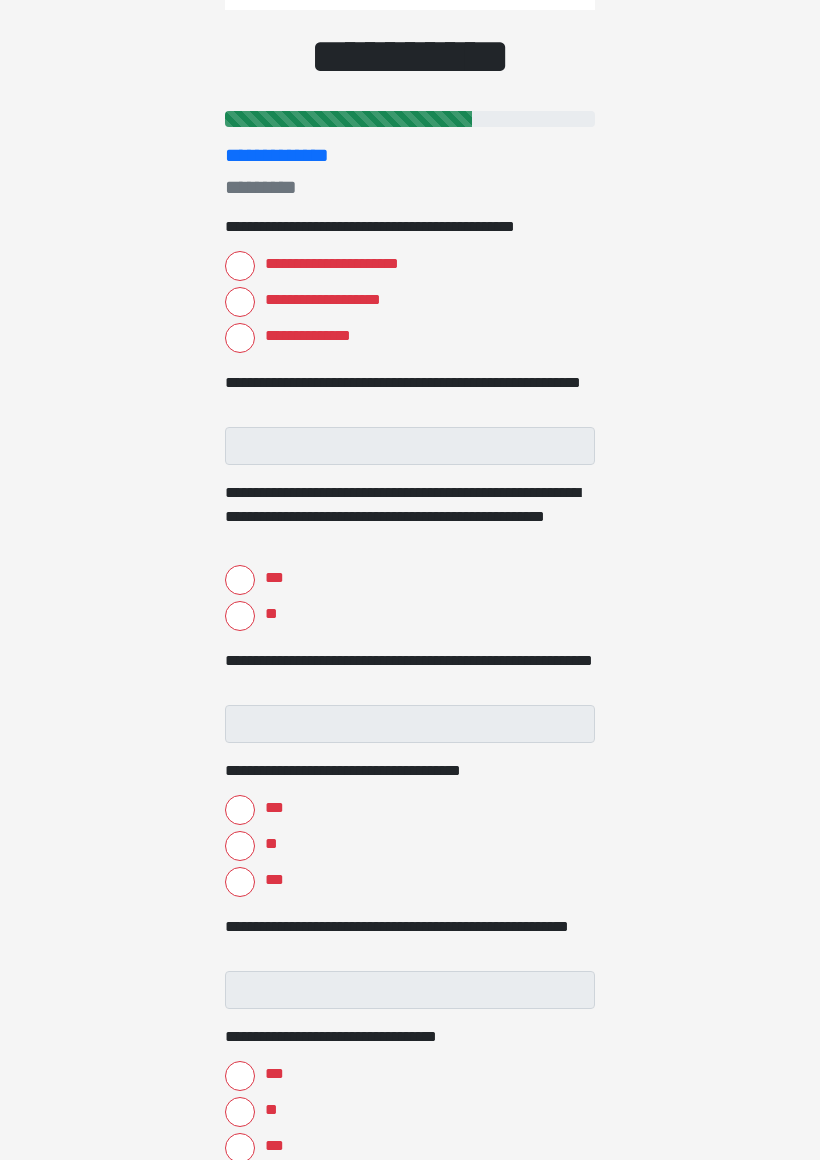 scroll, scrollTop: 0, scrollLeft: 0, axis: both 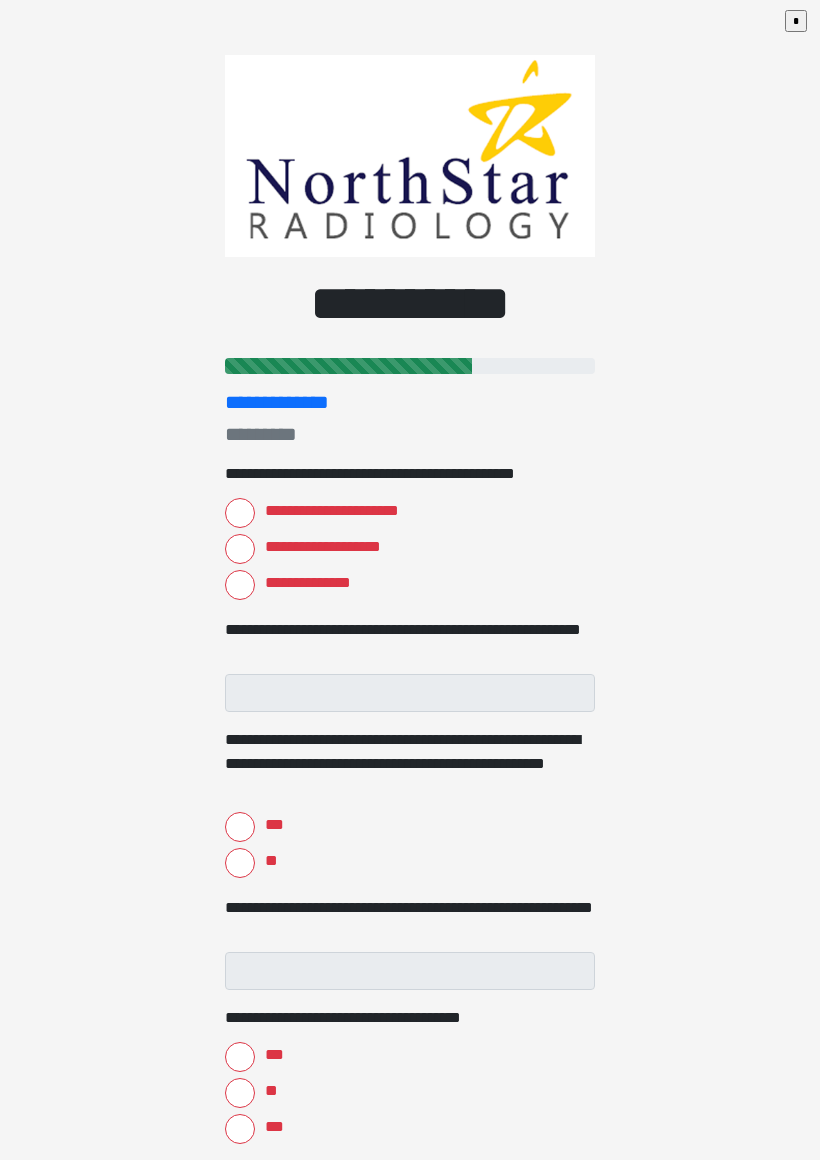 click on "**********" at bounding box center [240, 585] 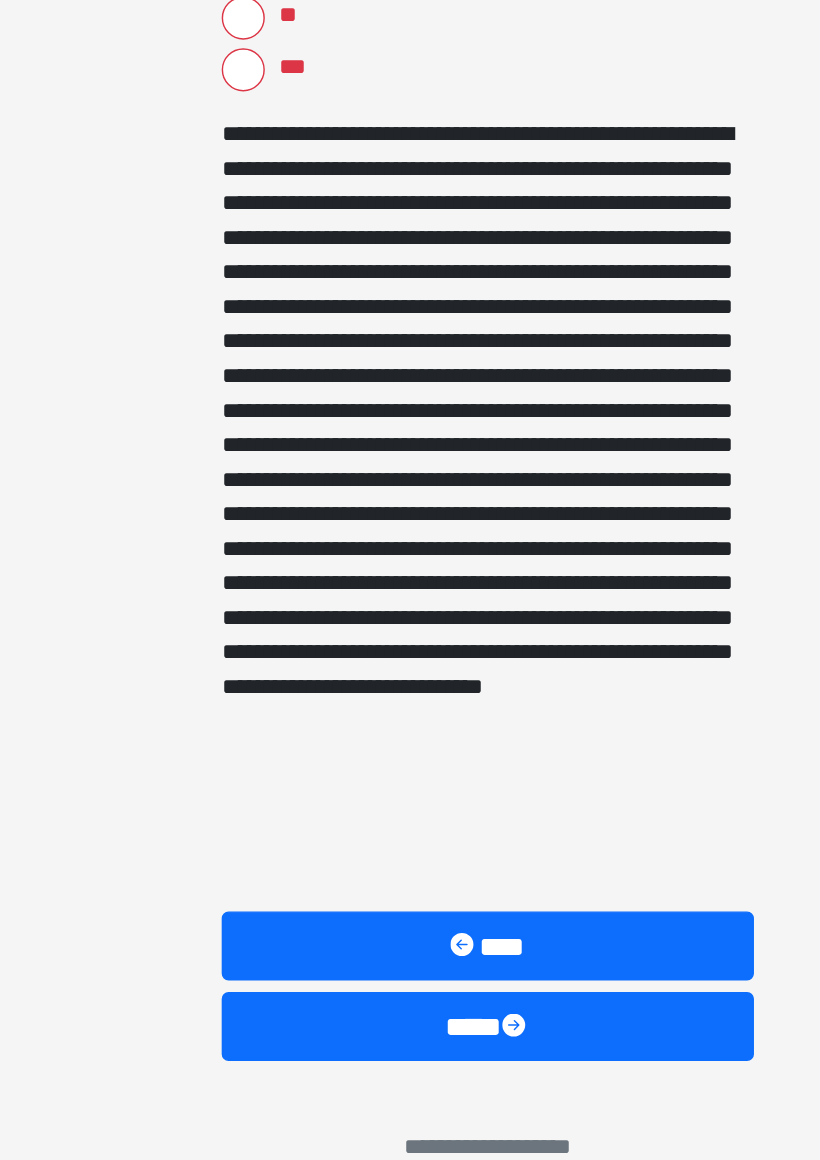 scroll, scrollTop: 1026, scrollLeft: 0, axis: vertical 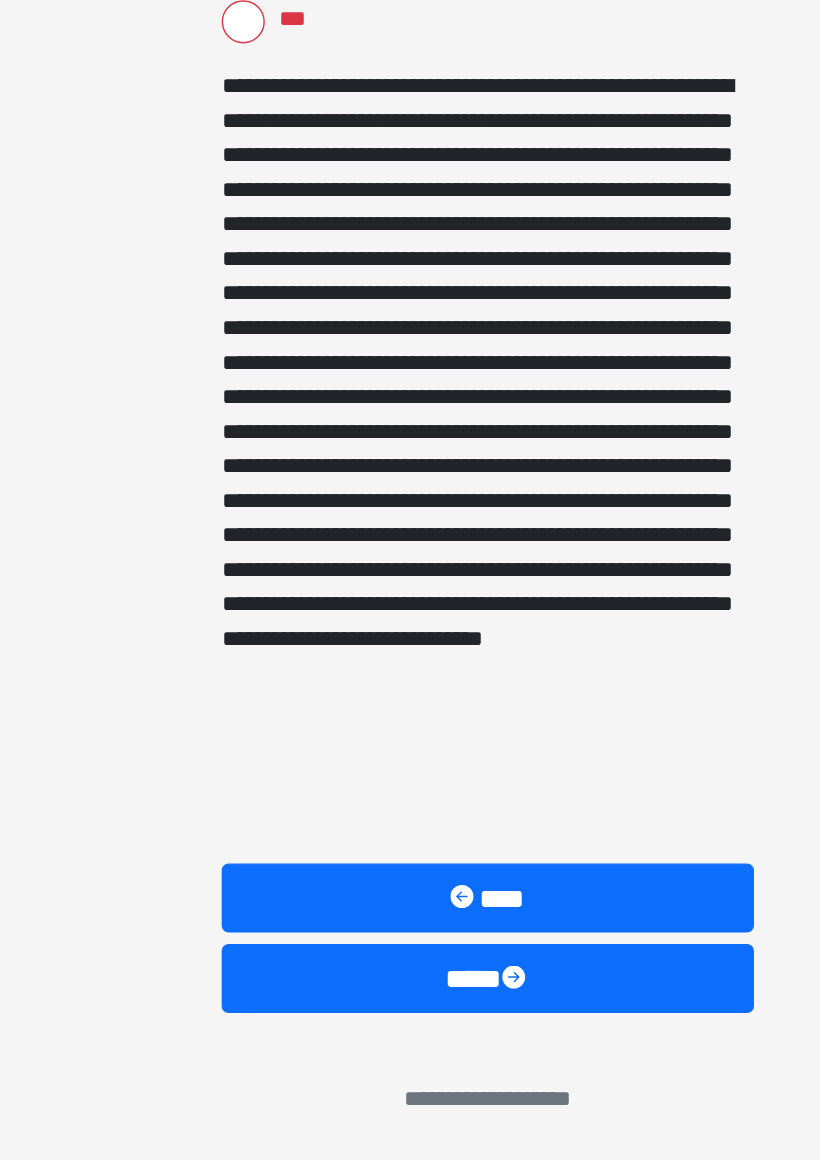 click on "****" at bounding box center (410, 978) 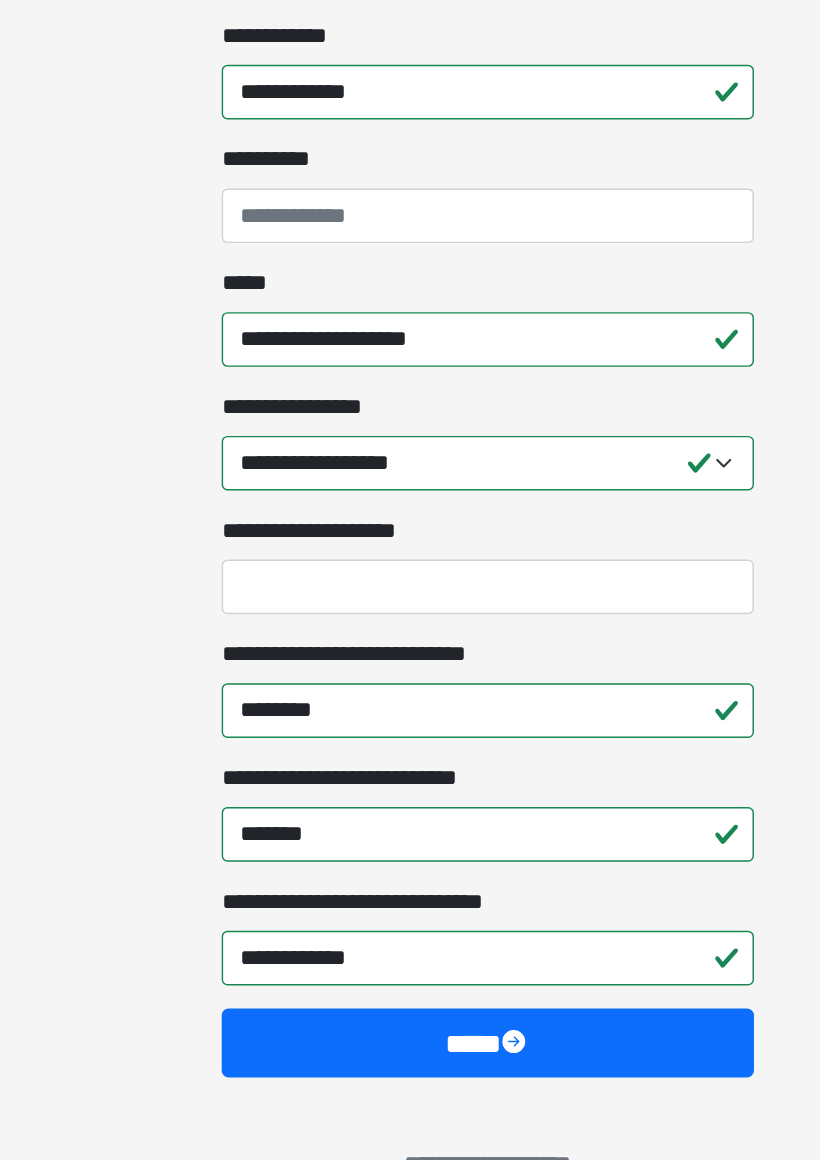 scroll, scrollTop: 1328, scrollLeft: 0, axis: vertical 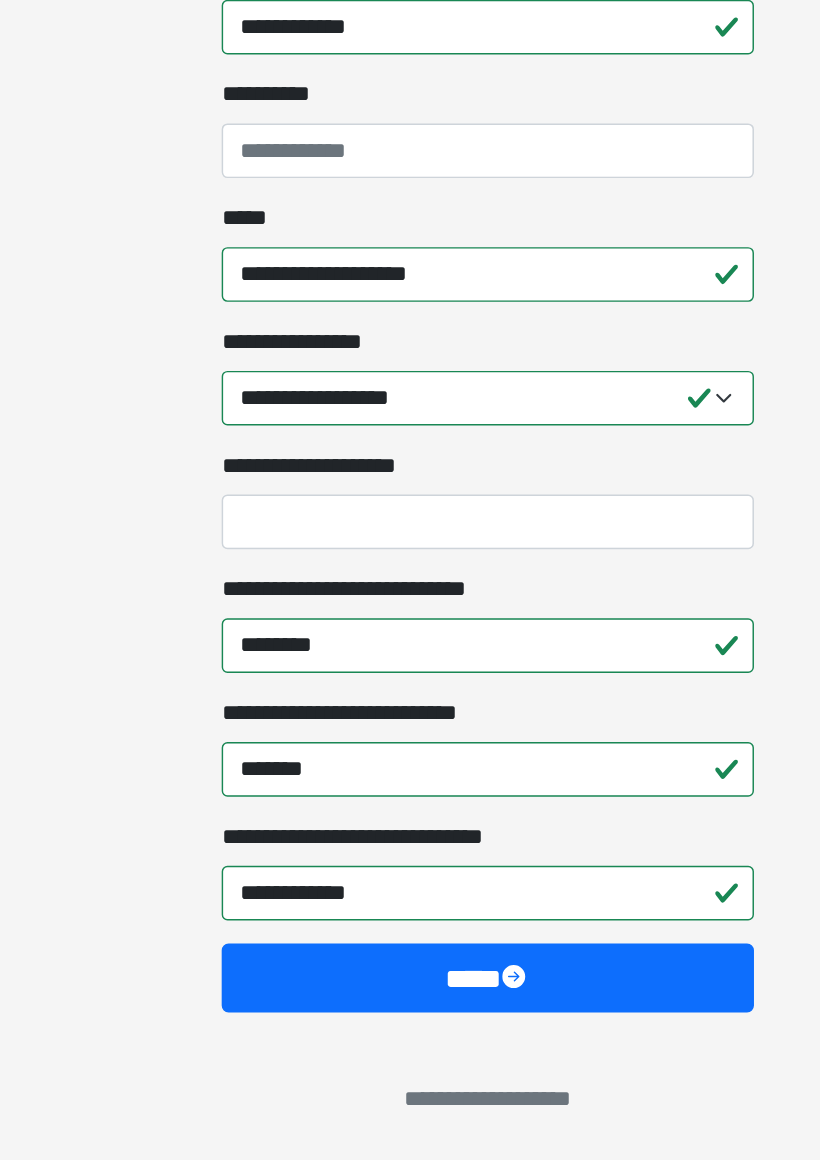 click on "****" at bounding box center [410, 1034] 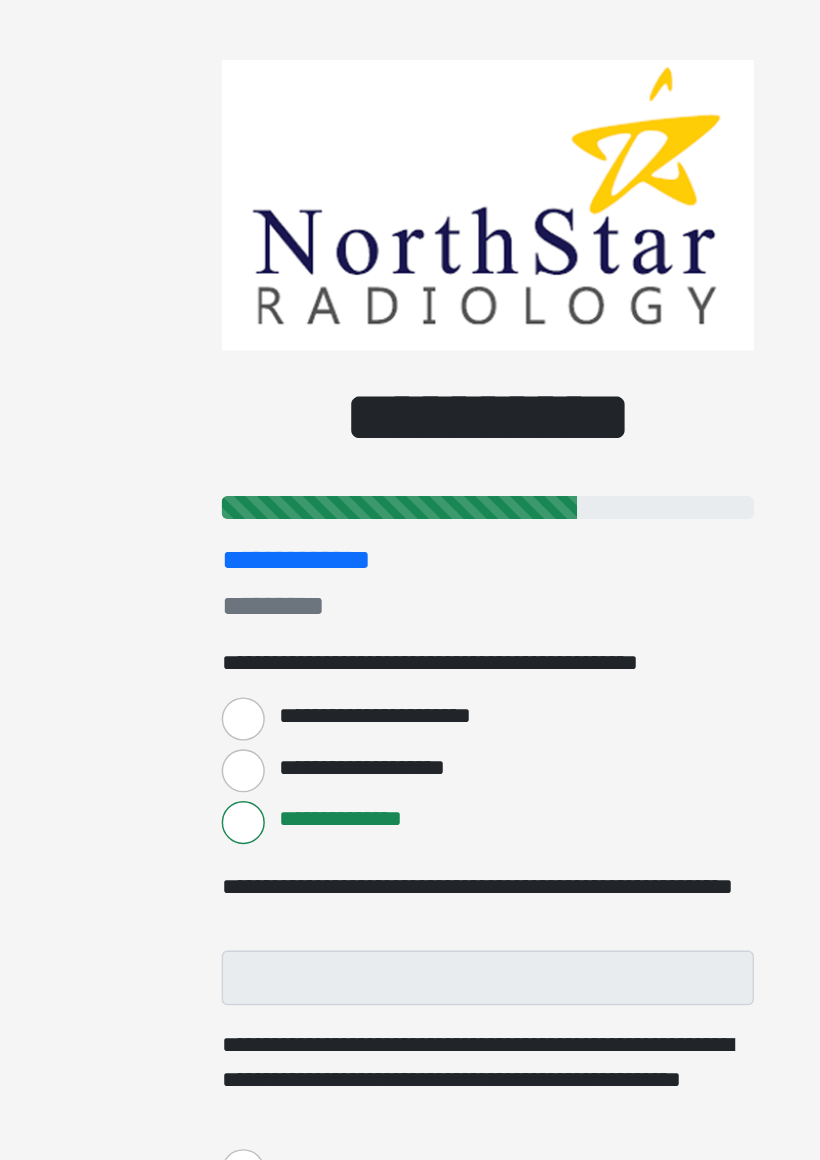 scroll, scrollTop: 0, scrollLeft: 0, axis: both 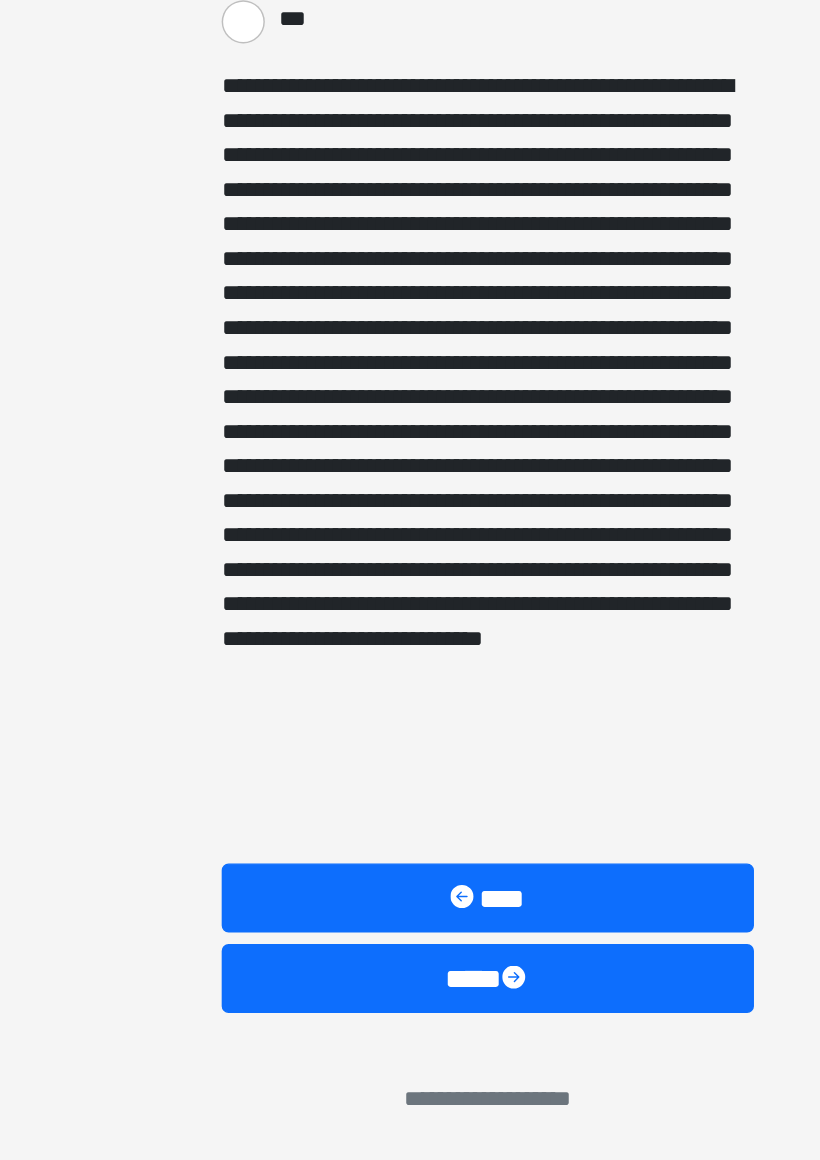 click on "****" at bounding box center (410, 1034) 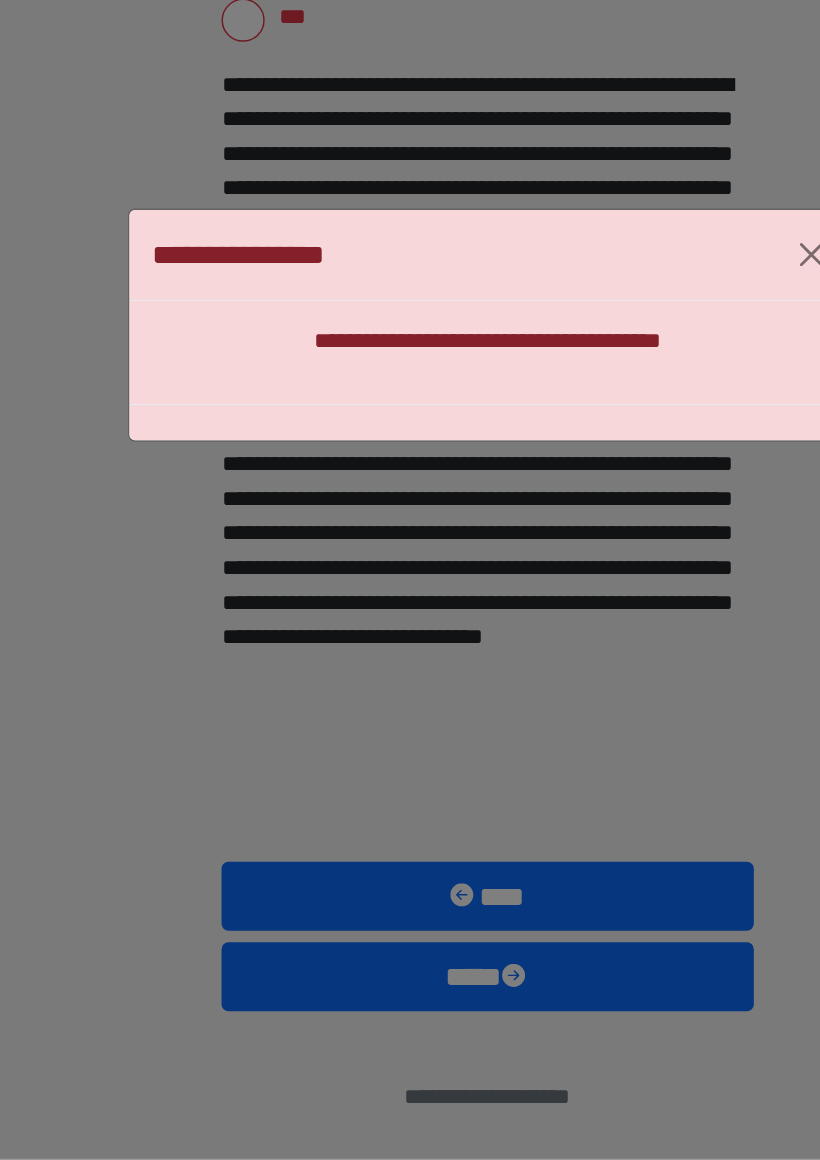 click at bounding box center [635, 531] 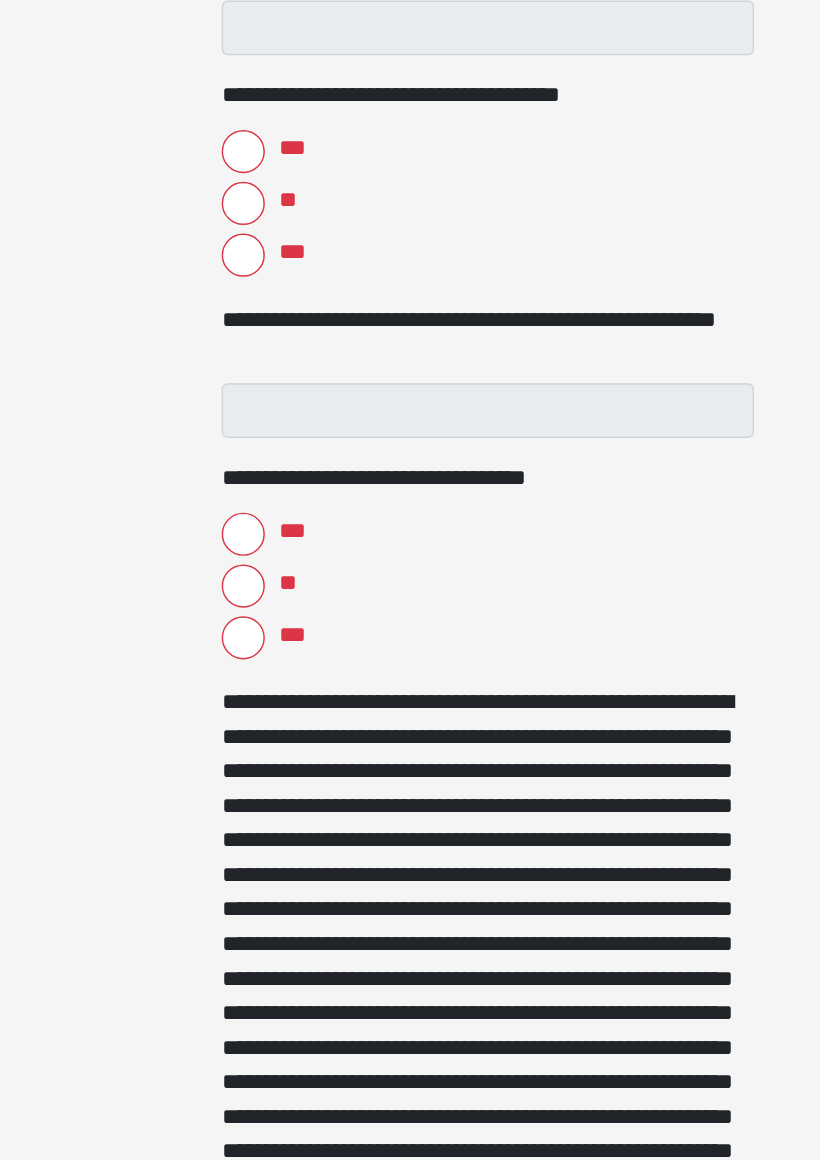 scroll, scrollTop: 949, scrollLeft: 0, axis: vertical 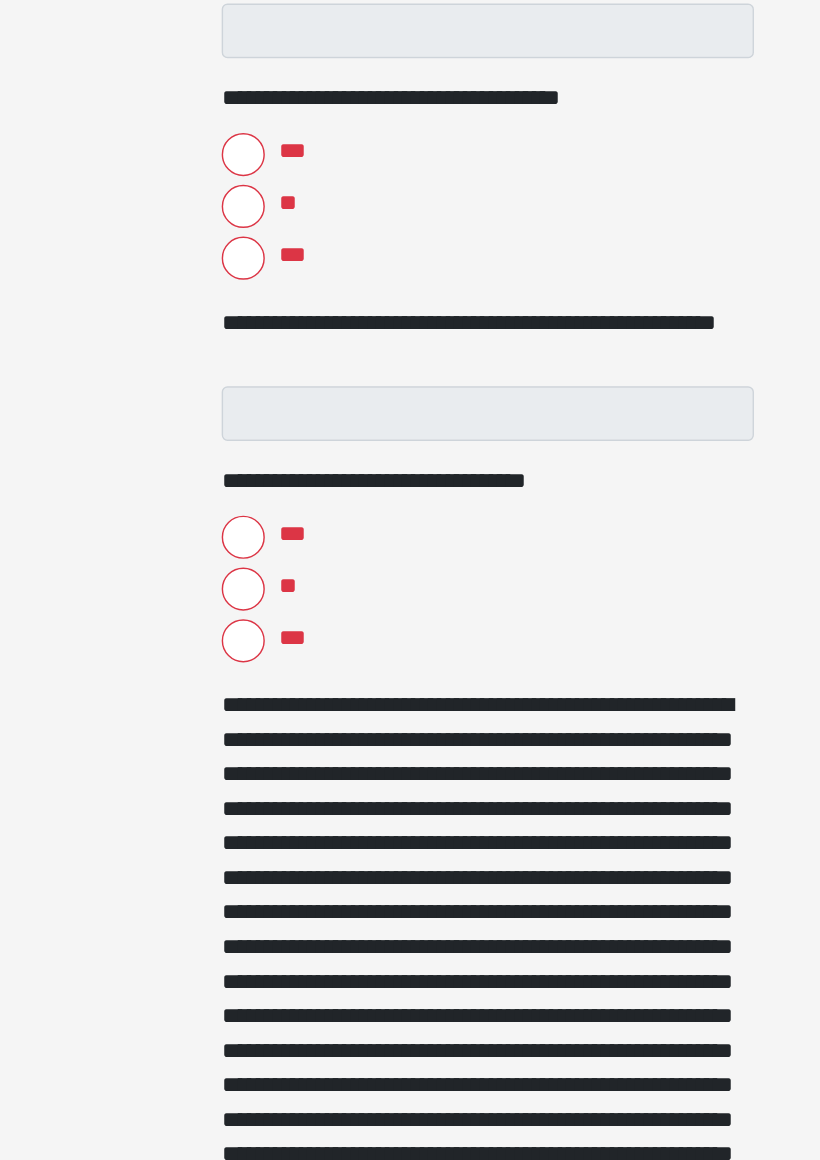 click on "***" at bounding box center (240, 446) 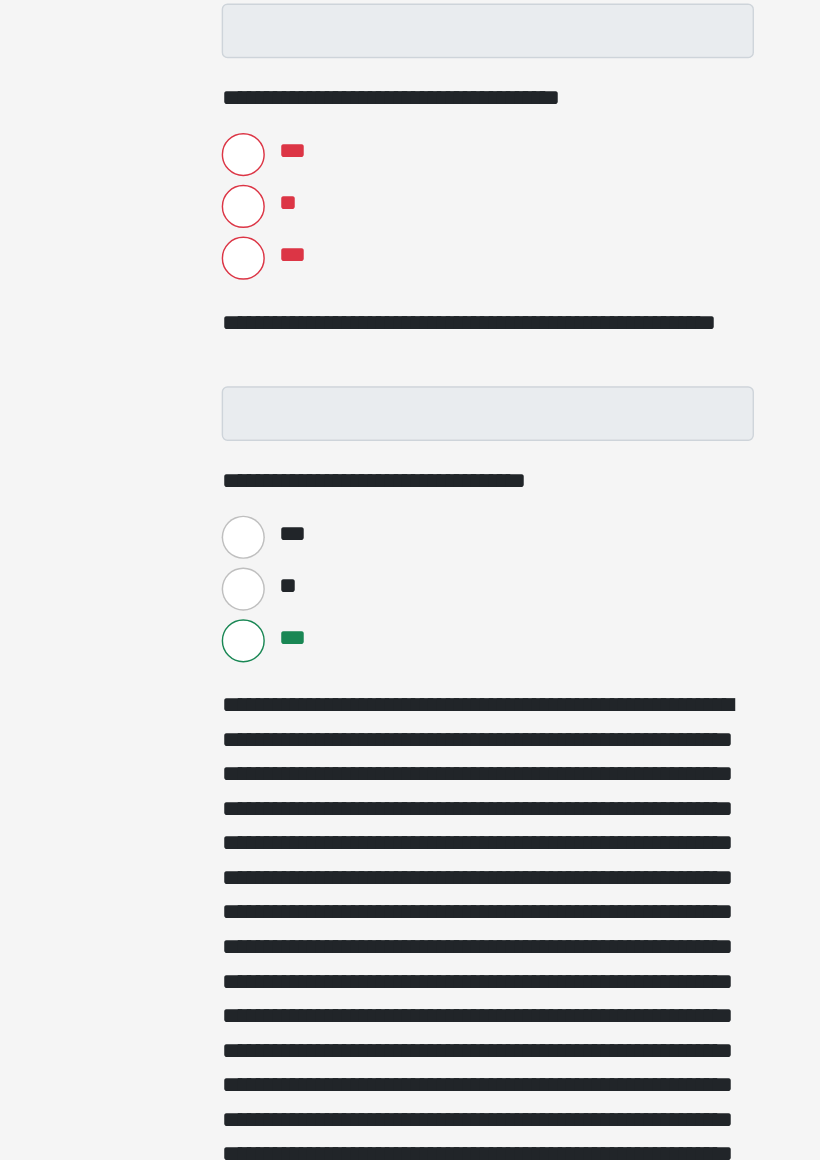 click on "***" at bounding box center (240, 180) 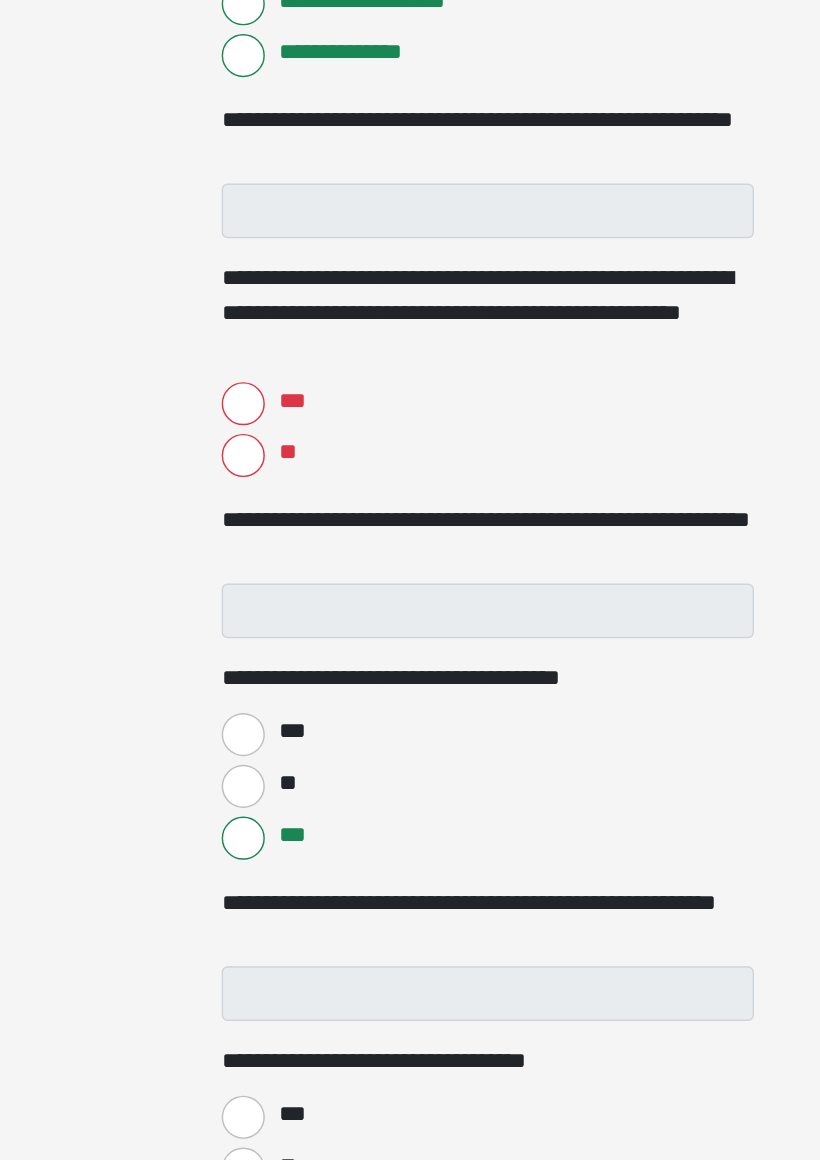 scroll, scrollTop: 540, scrollLeft: 0, axis: vertical 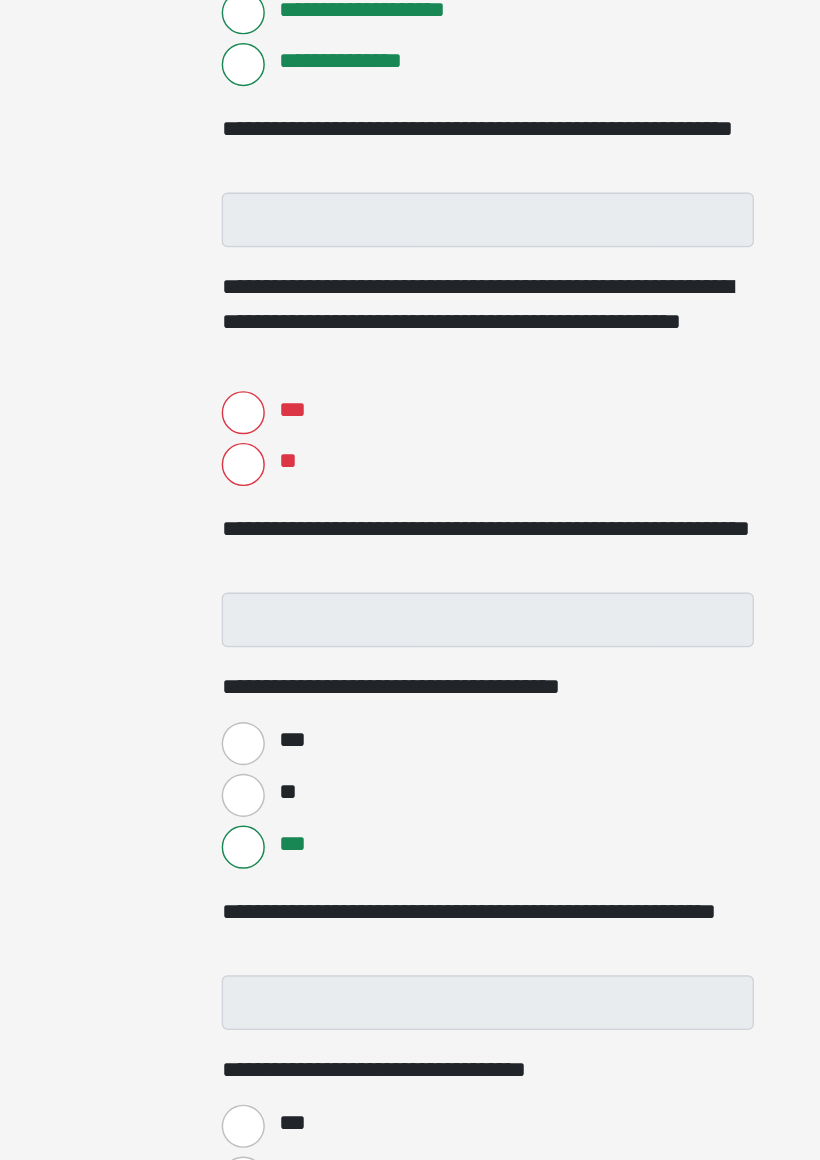 click on "**" at bounding box center [240, 323] 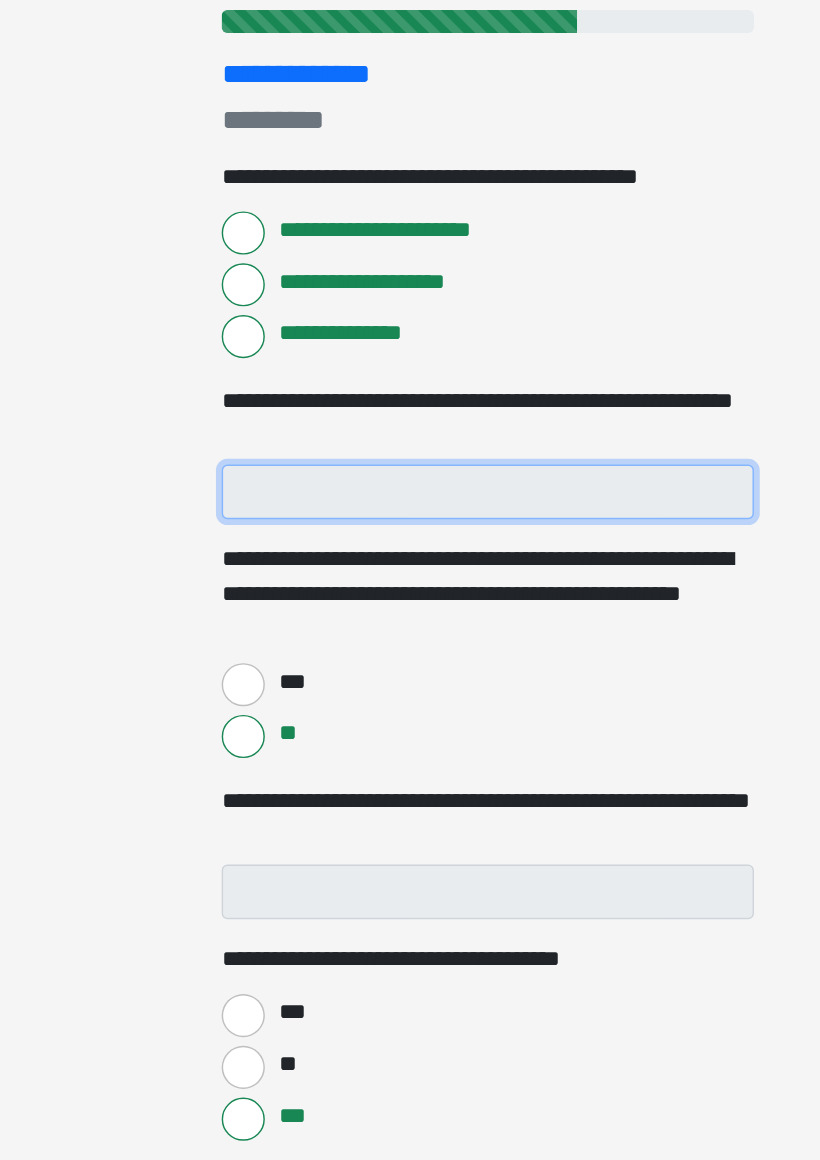 click on "**********" at bounding box center [410, 342] 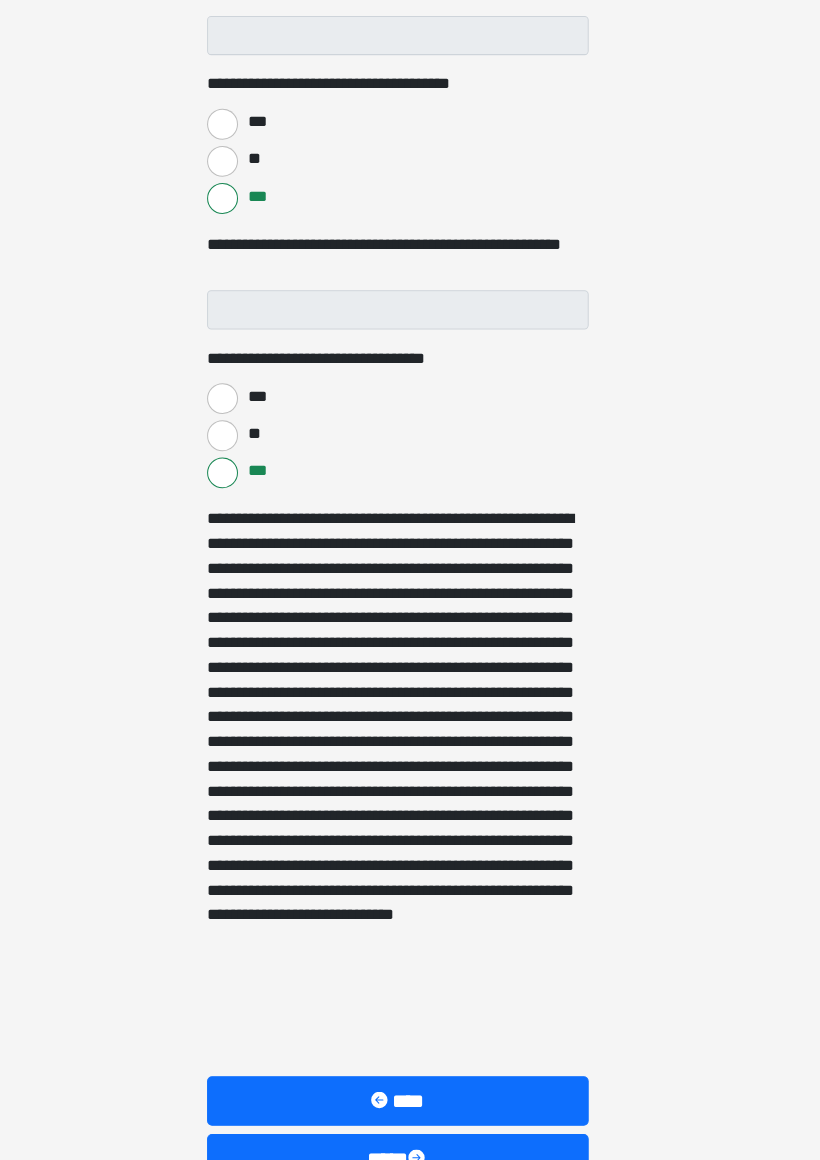 scroll, scrollTop: 1026, scrollLeft: 0, axis: vertical 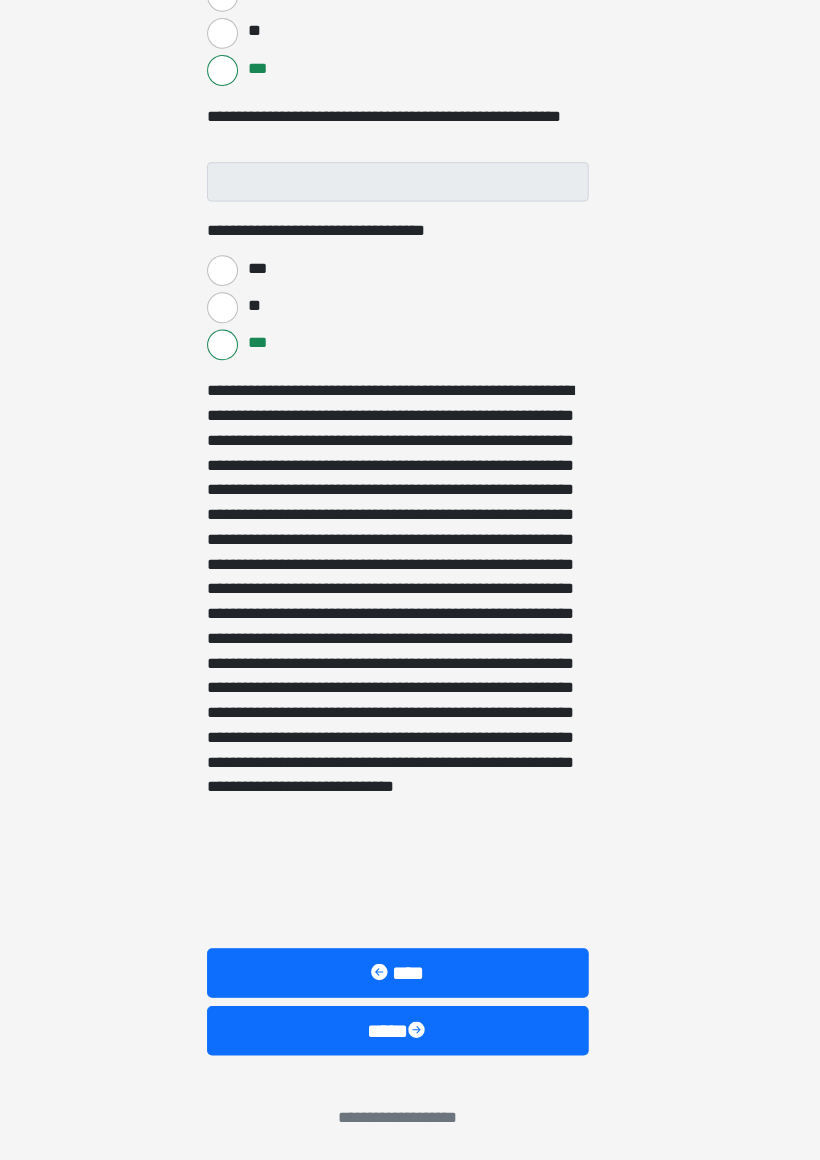 click on "****" at bounding box center (410, 1034) 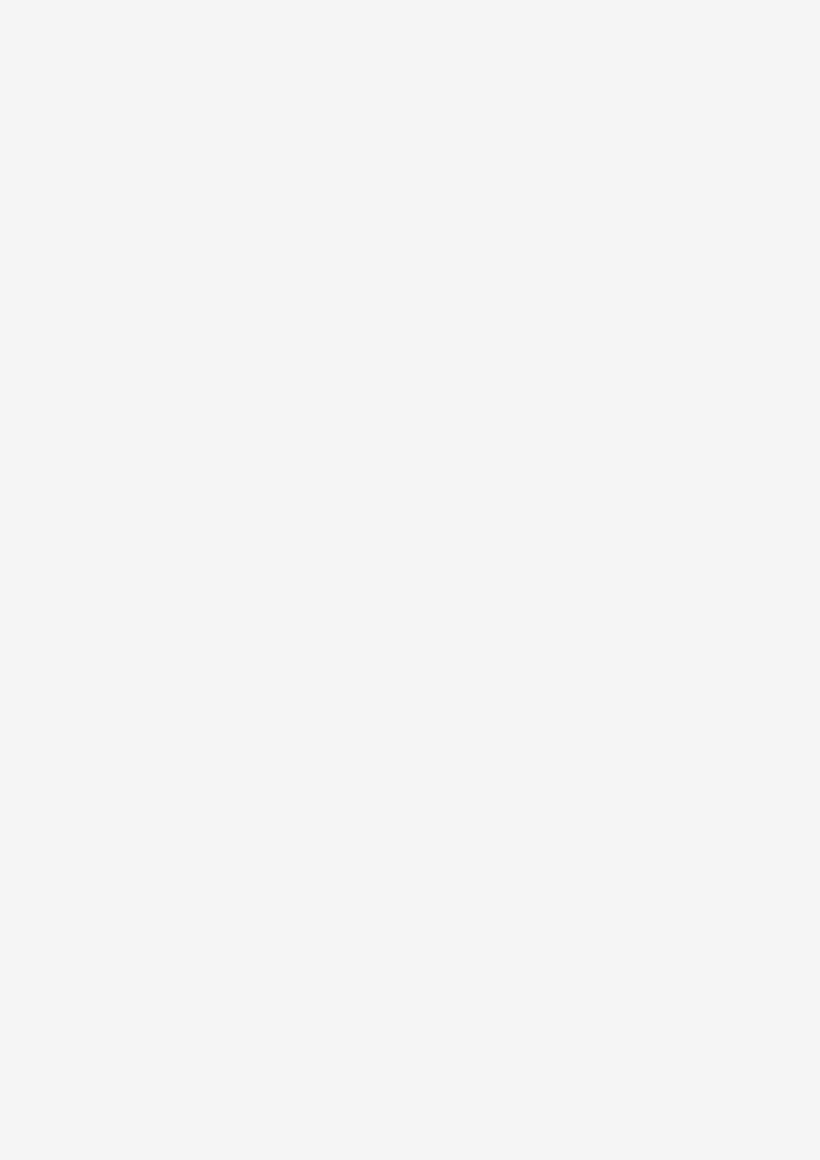 scroll, scrollTop: 0, scrollLeft: 0, axis: both 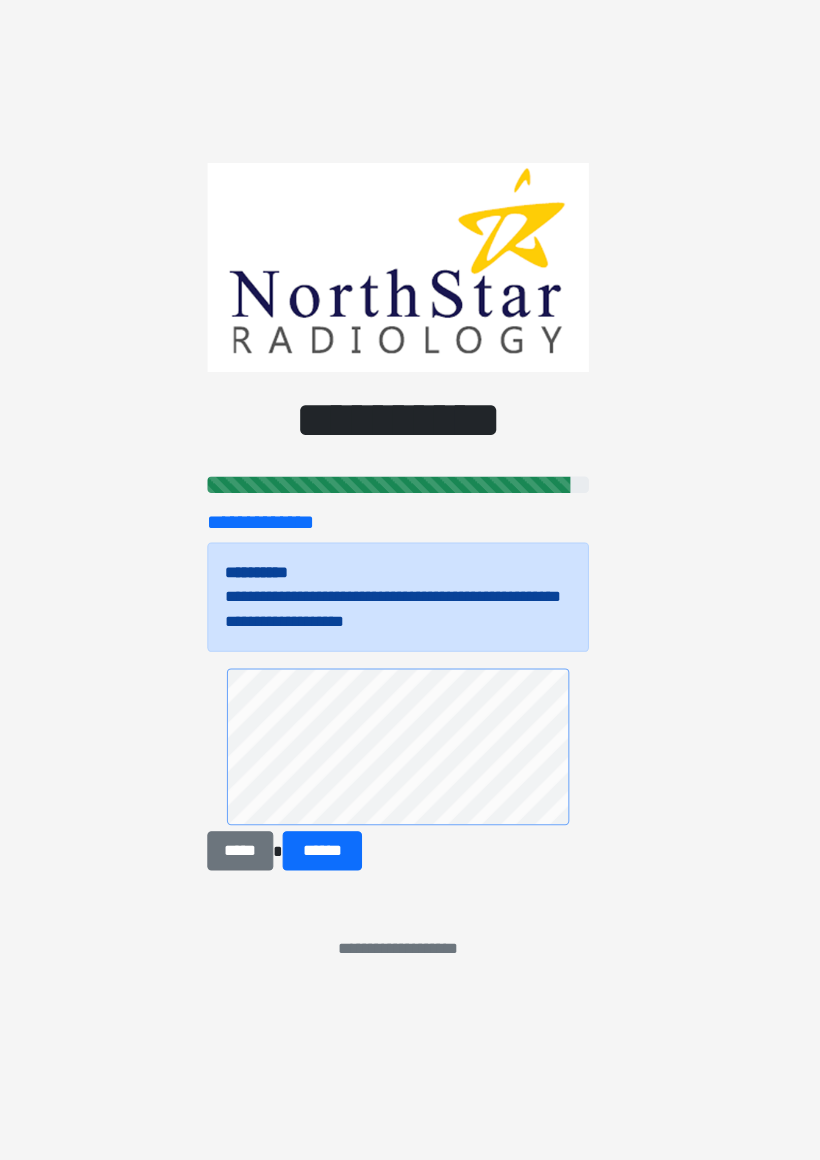click on "*****" at bounding box center (257, 860) 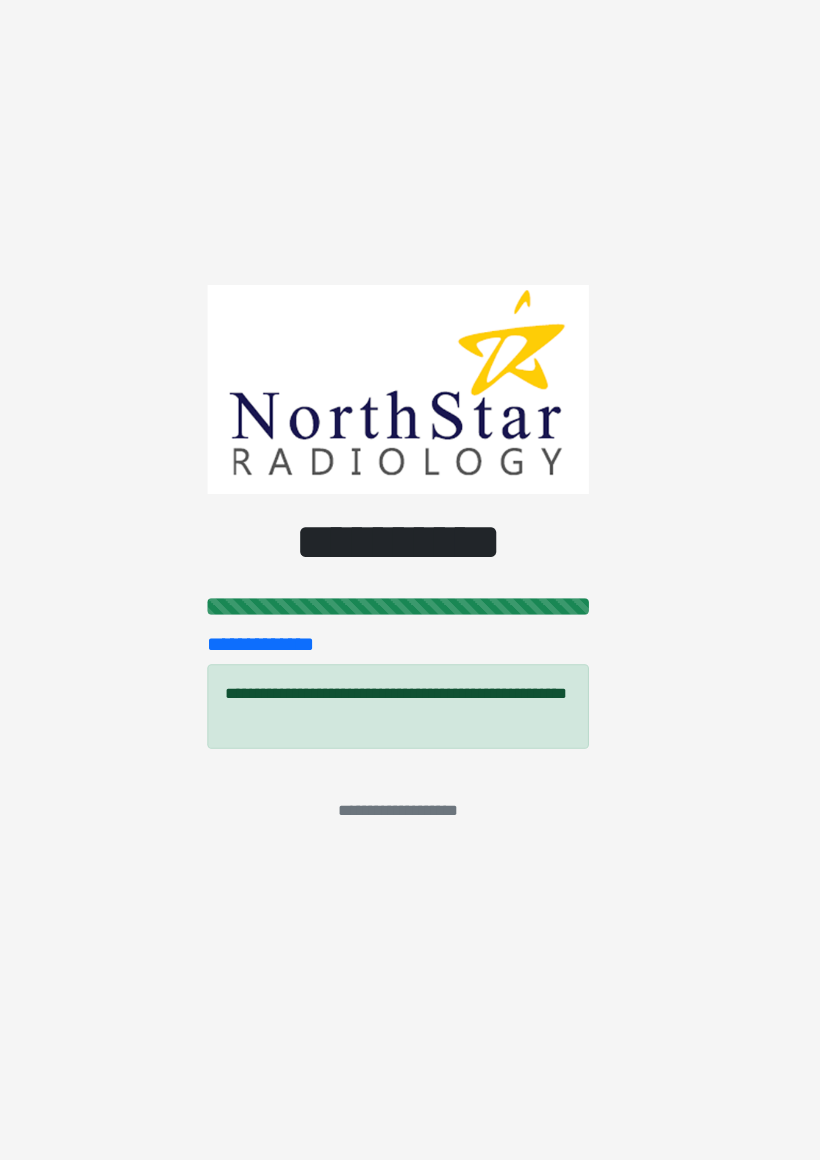 click on "**********" at bounding box center (410, 580) 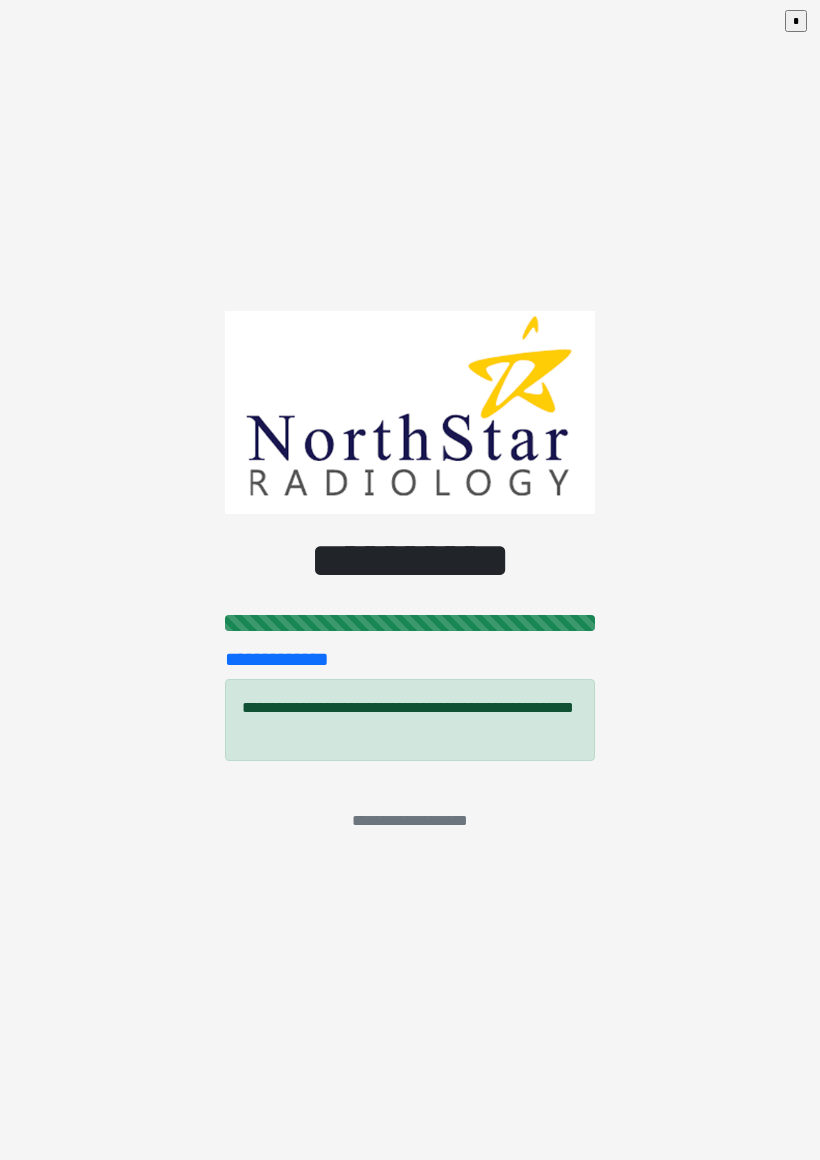 click on "*" at bounding box center [796, 21] 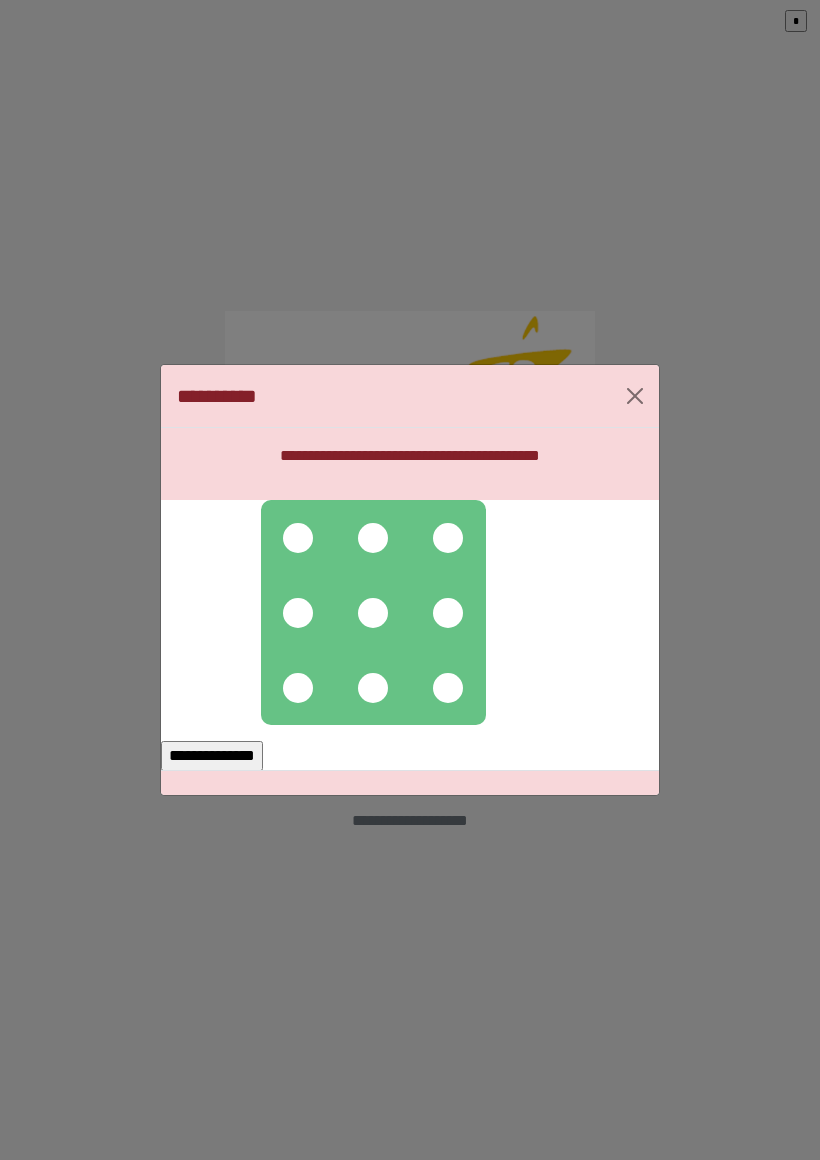 click at bounding box center (298, 538) 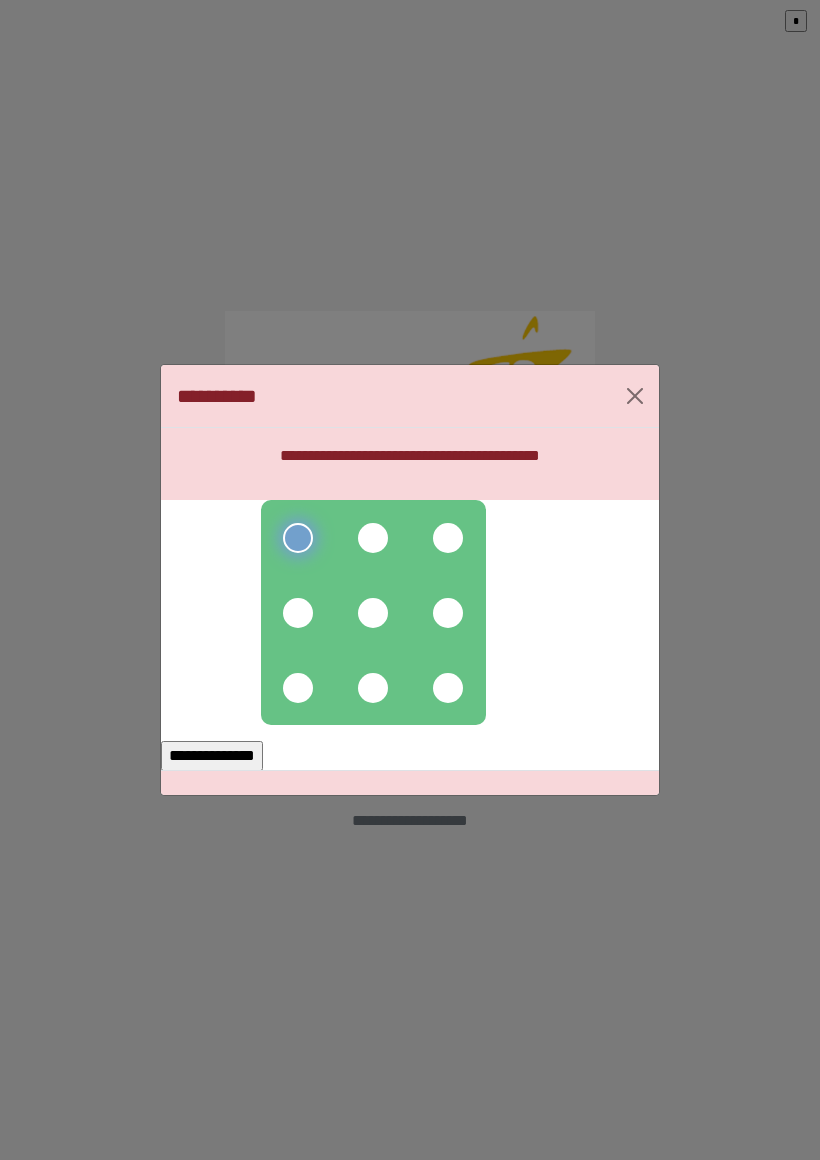 click at bounding box center [373, 612] 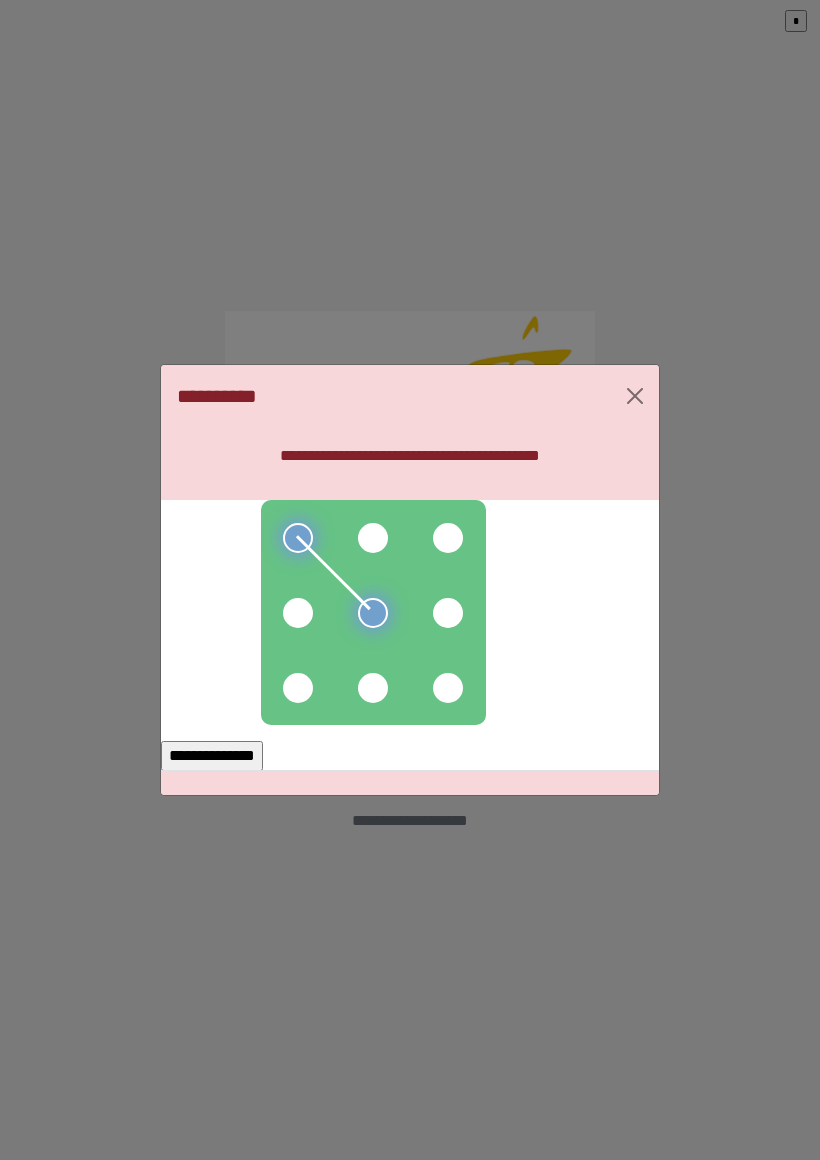 click at bounding box center (373, 688) 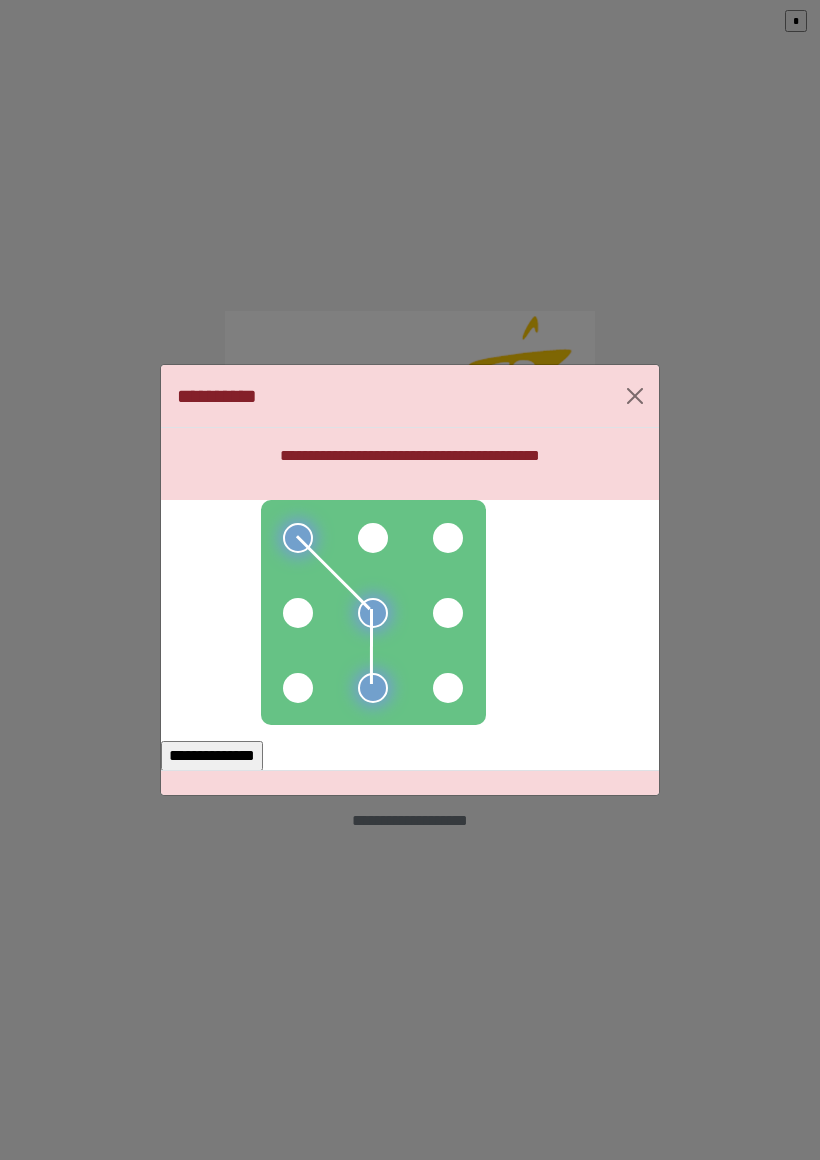 click at bounding box center (448, 688) 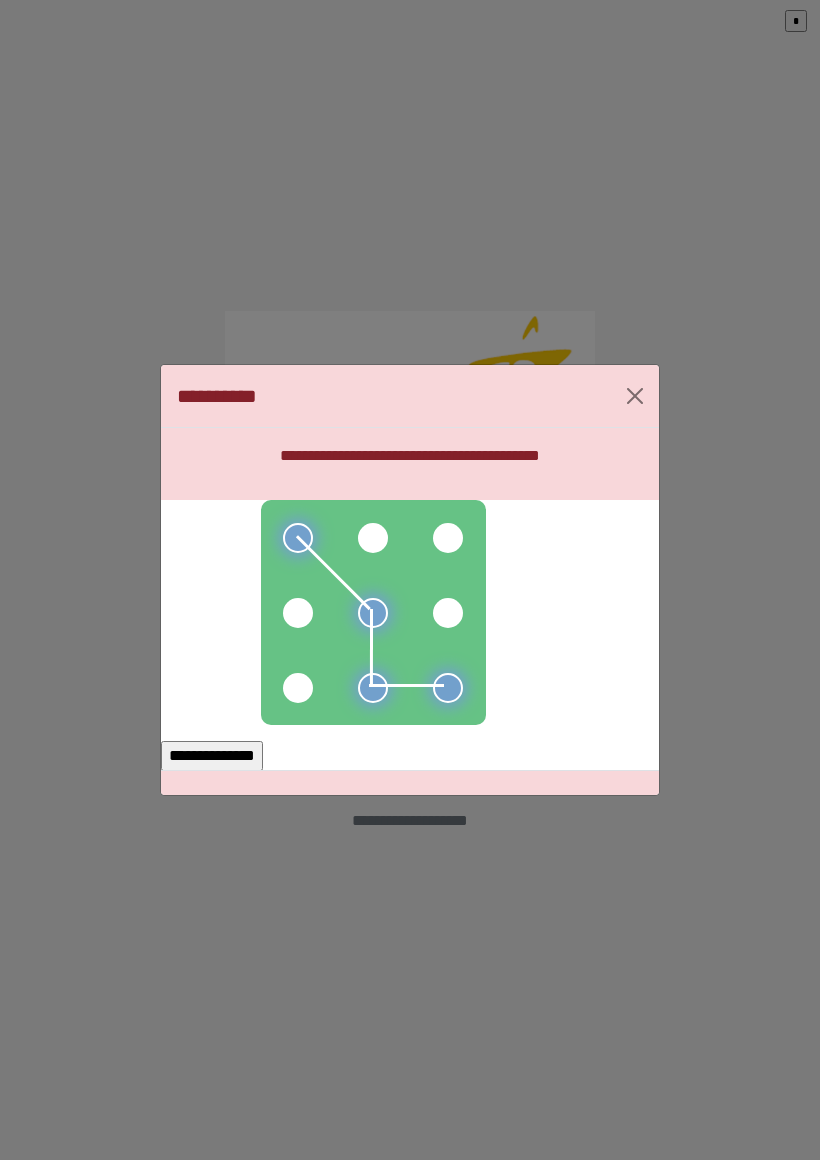 click at bounding box center (448, 613) 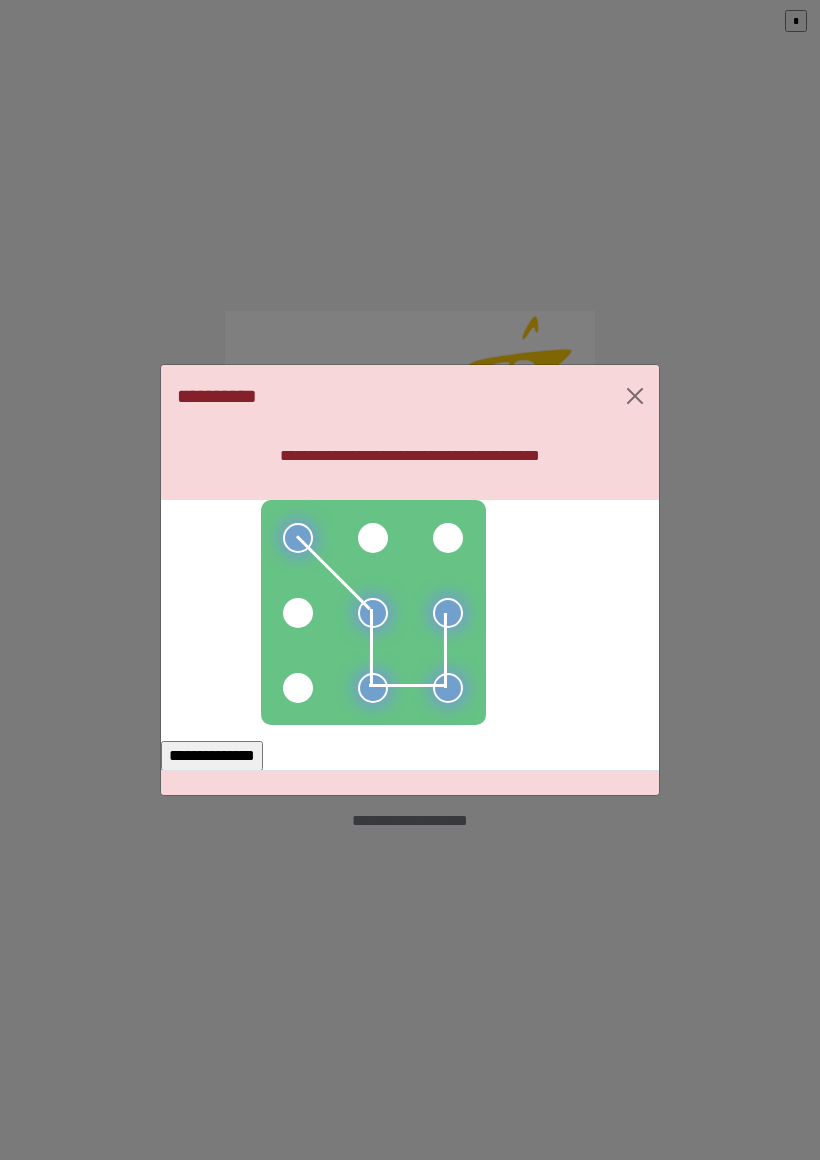 click on "**********" at bounding box center [212, 756] 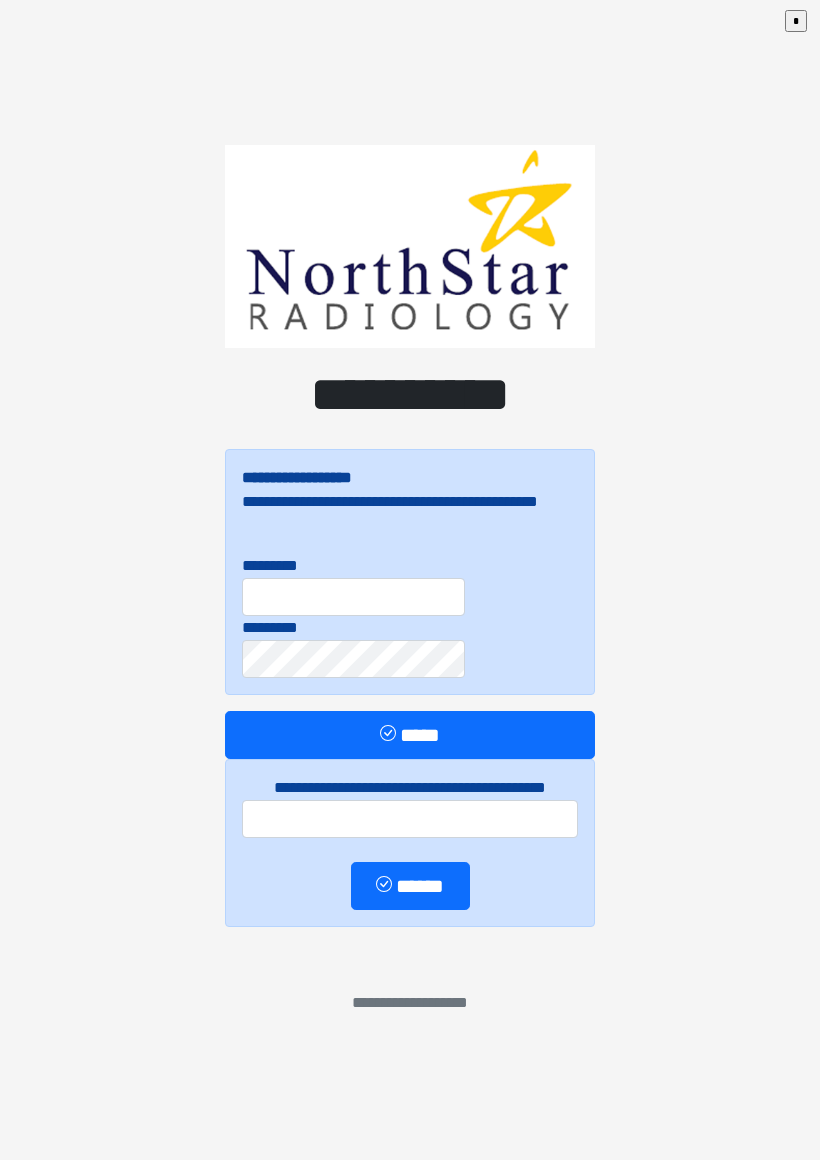 scroll, scrollTop: 0, scrollLeft: 0, axis: both 